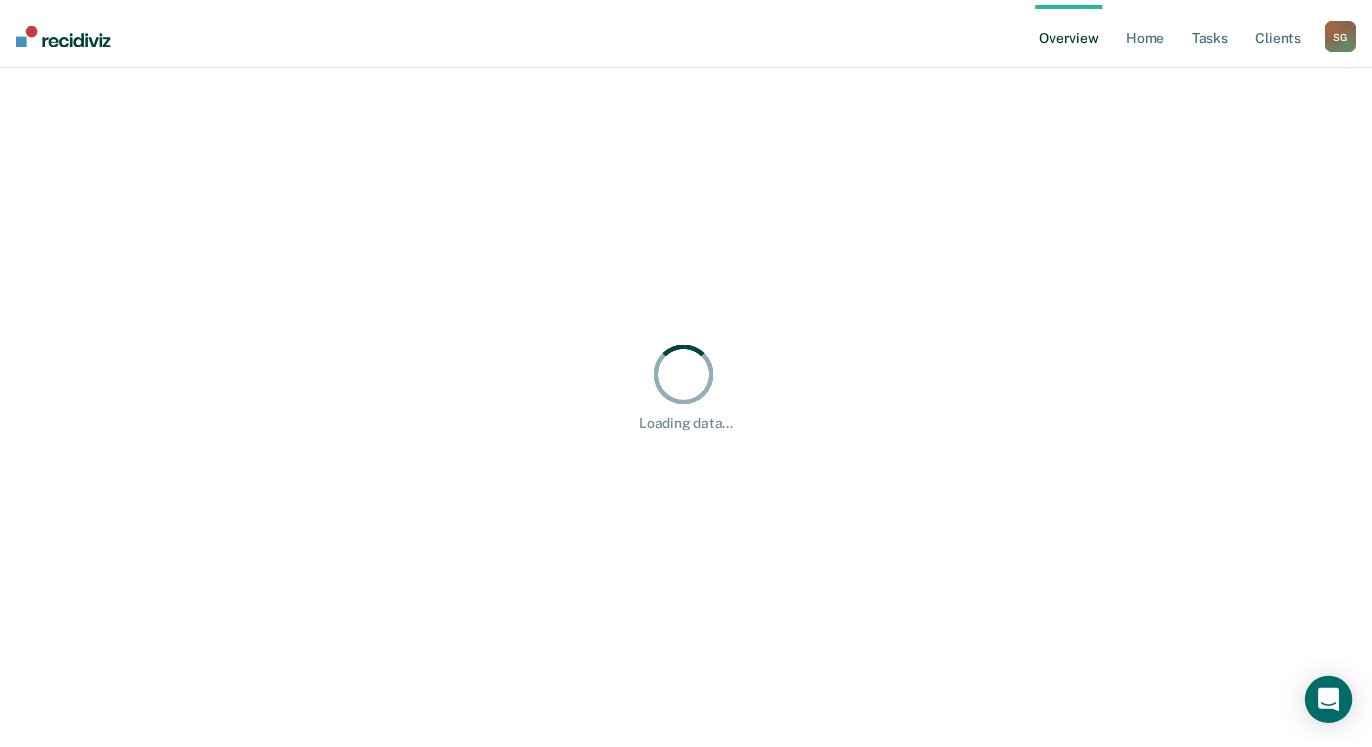 scroll, scrollTop: 0, scrollLeft: 0, axis: both 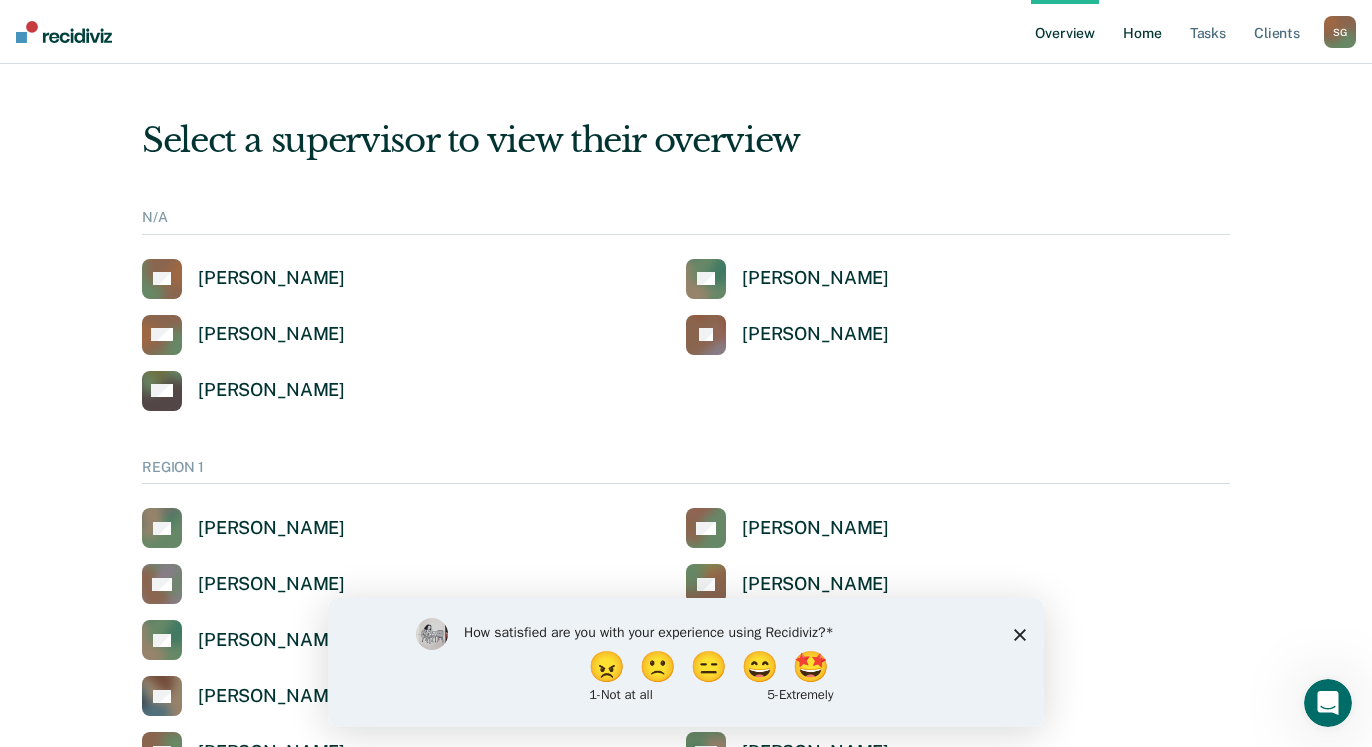 click on "Home" at bounding box center (1142, 32) 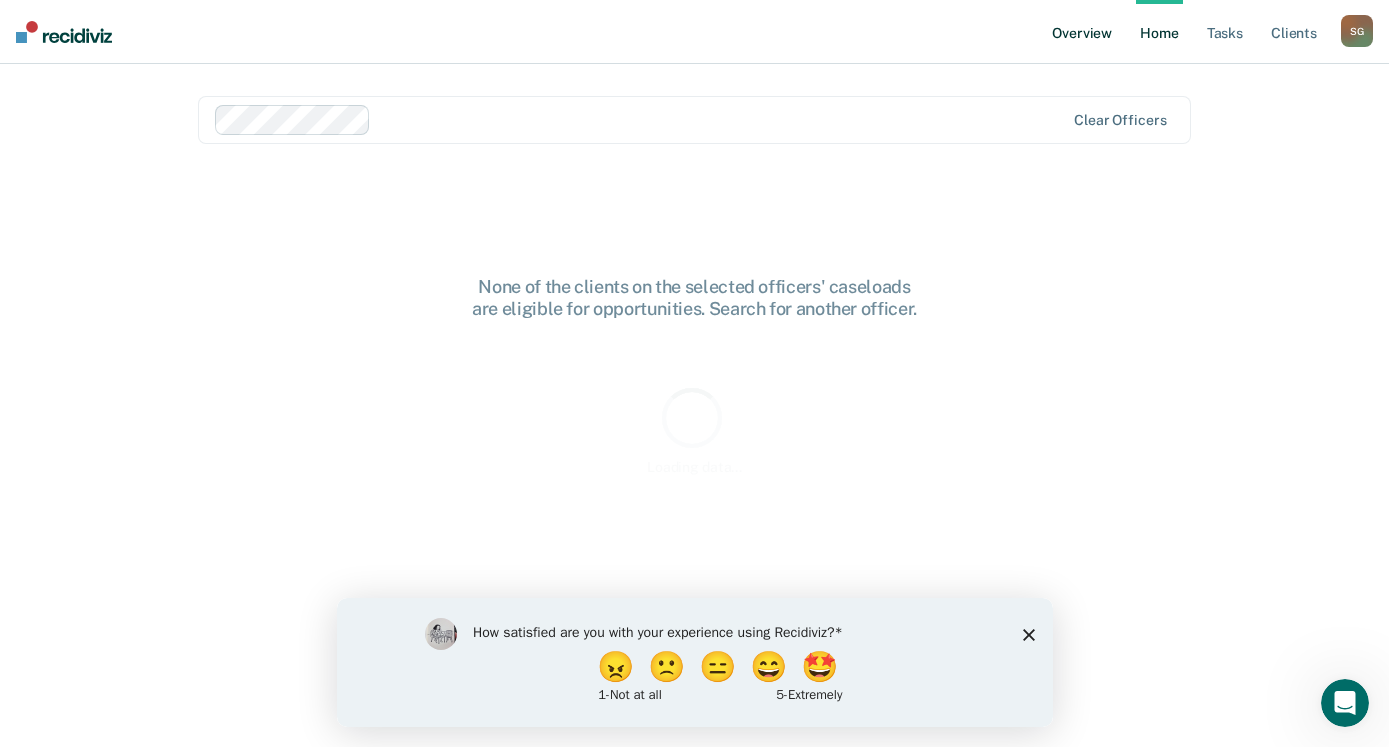 click on "Overview" at bounding box center [1082, 32] 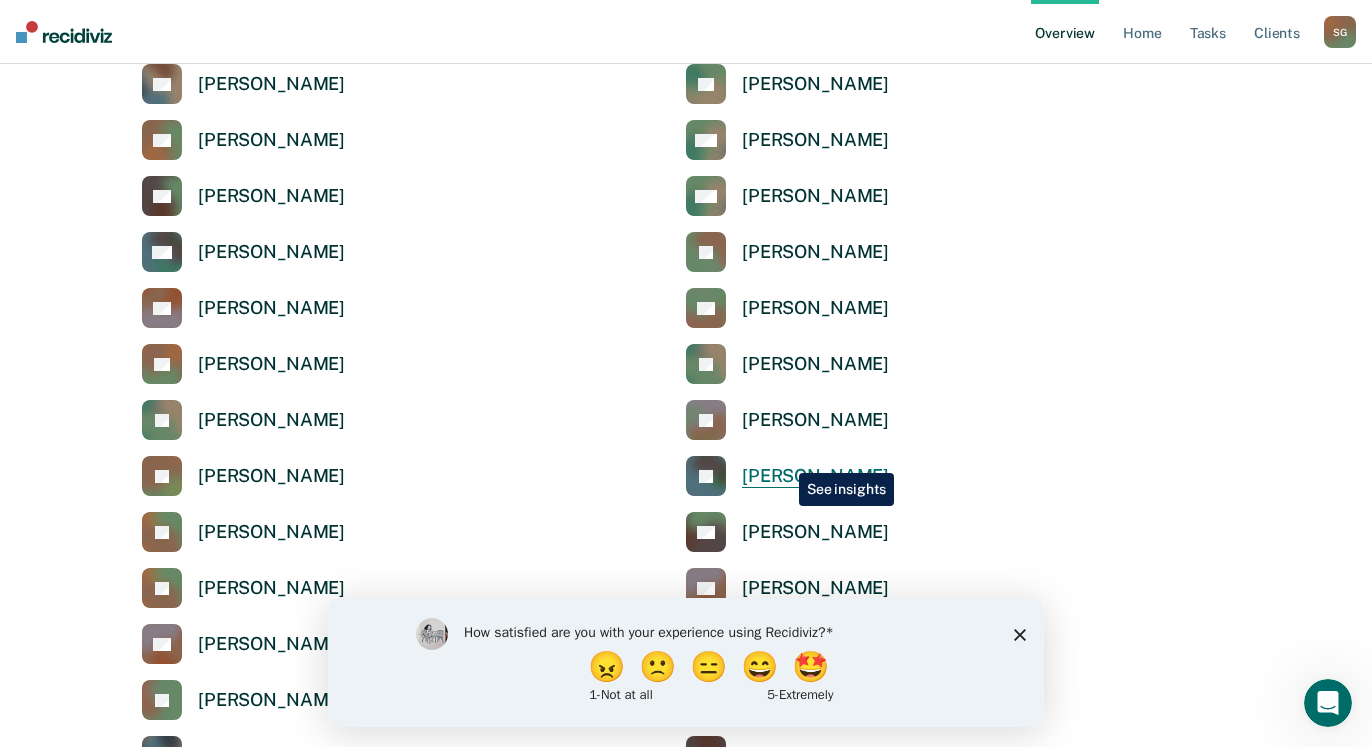 scroll, scrollTop: 1224, scrollLeft: 0, axis: vertical 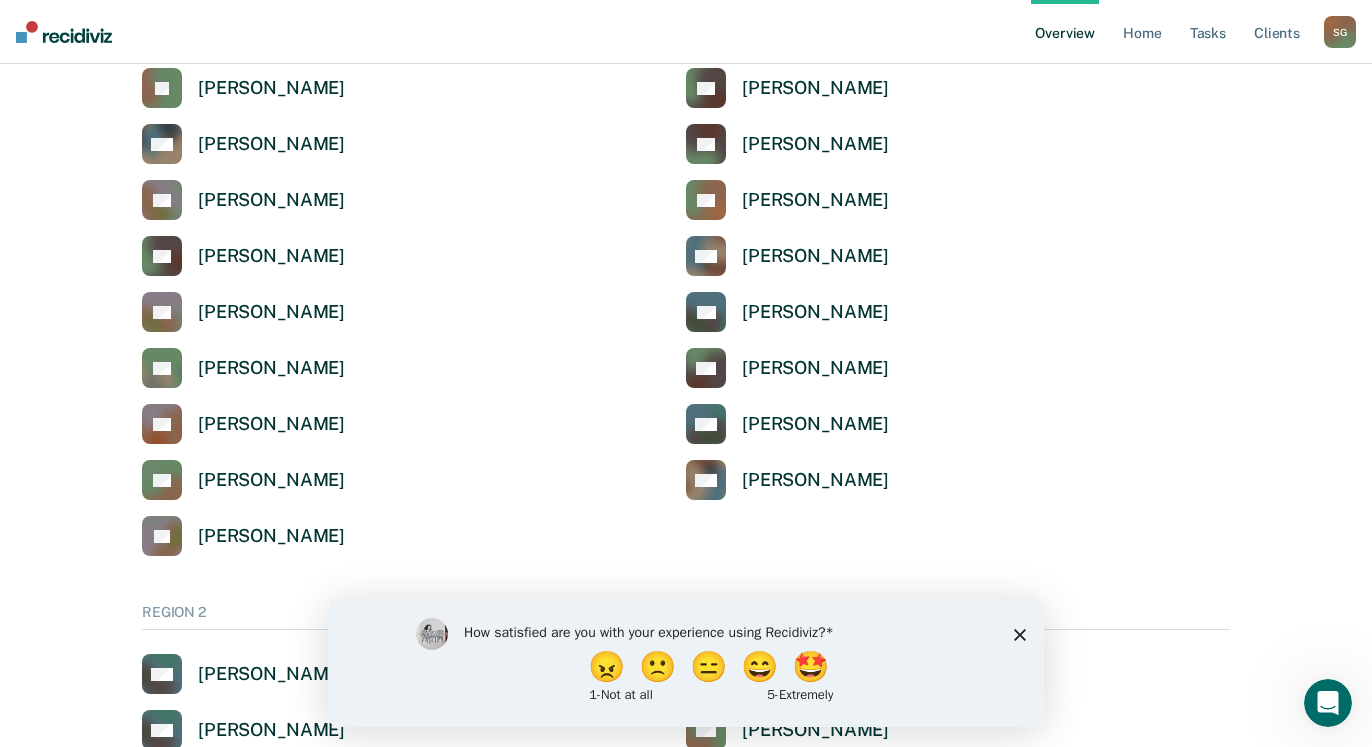 click 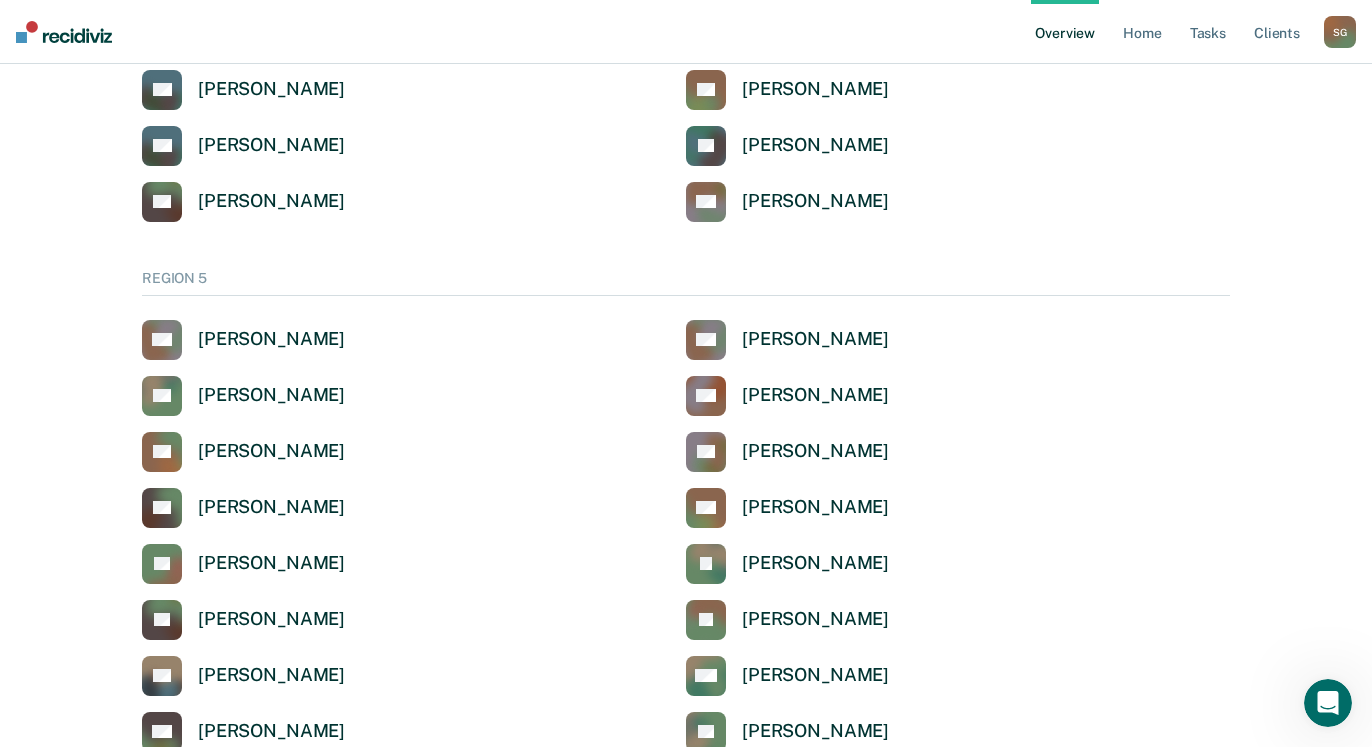 scroll, scrollTop: 6528, scrollLeft: 0, axis: vertical 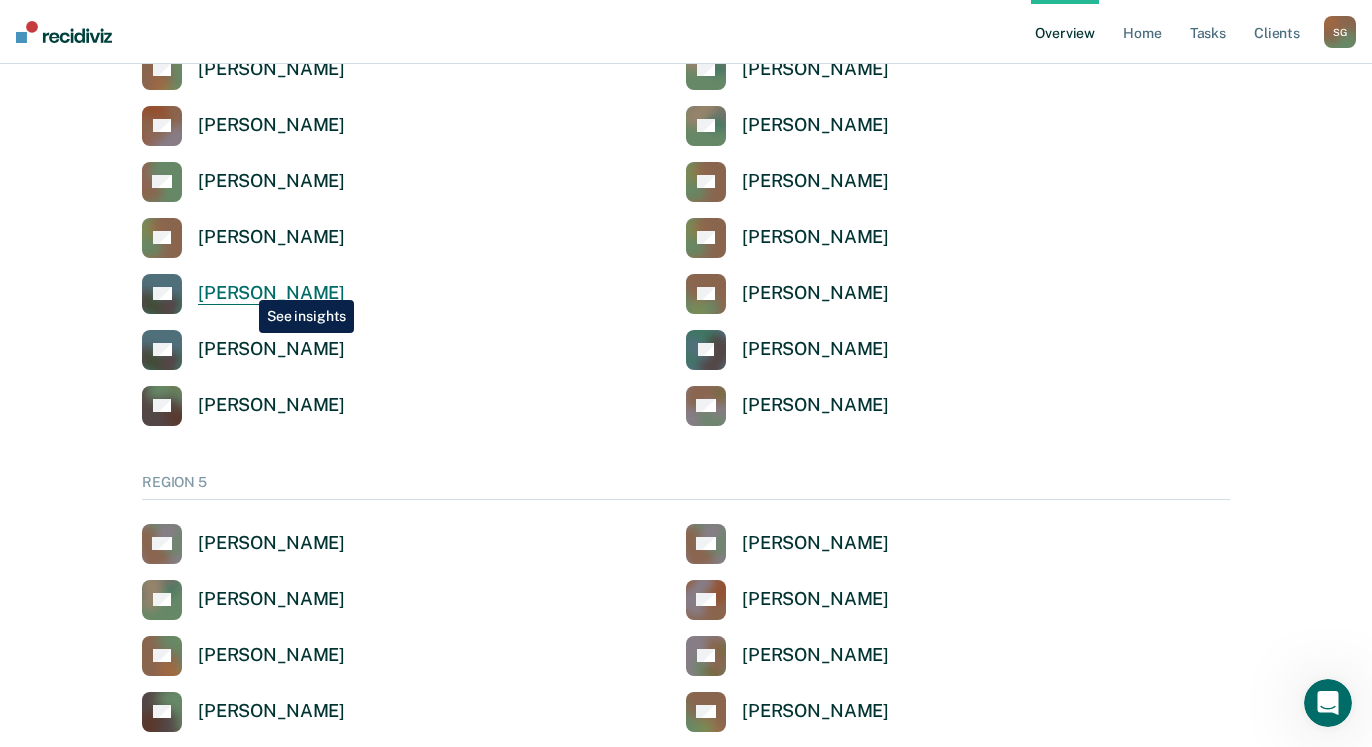 click on "[PERSON_NAME]" at bounding box center (271, 293) 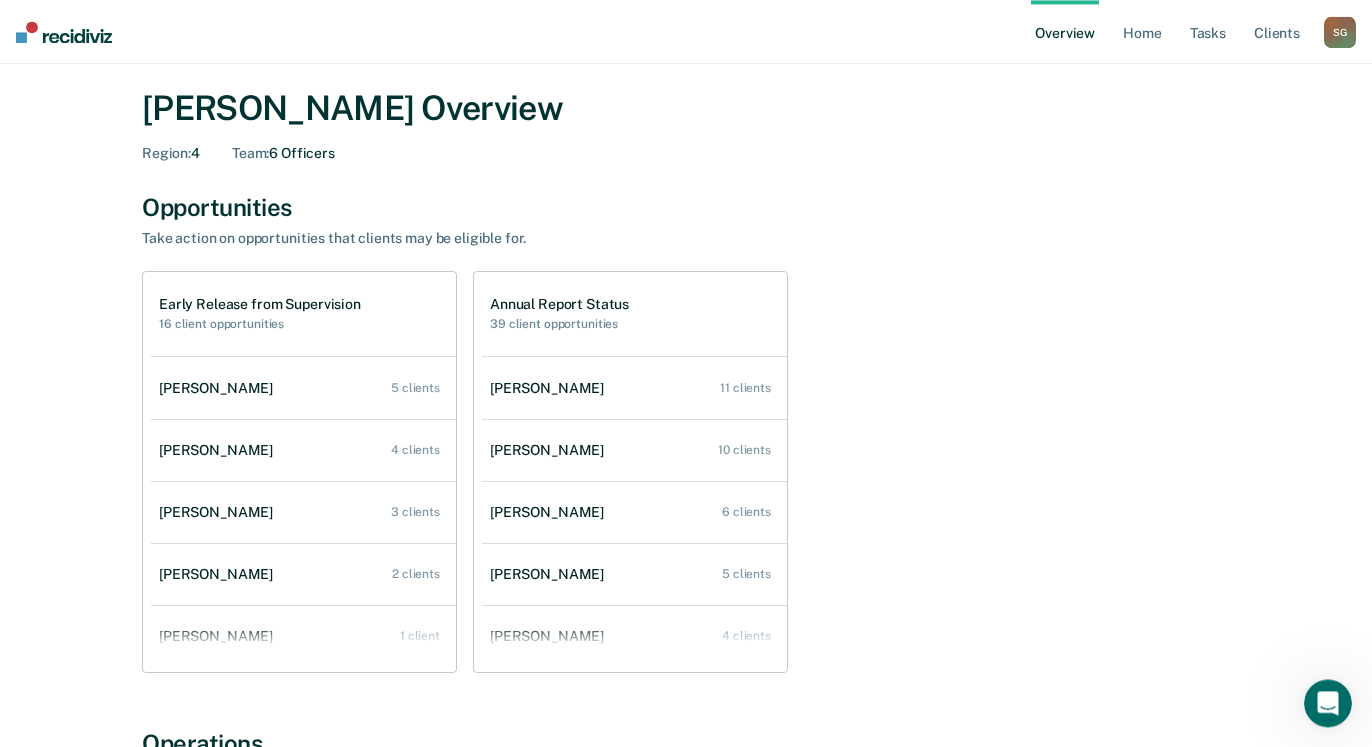 scroll, scrollTop: 102, scrollLeft: 0, axis: vertical 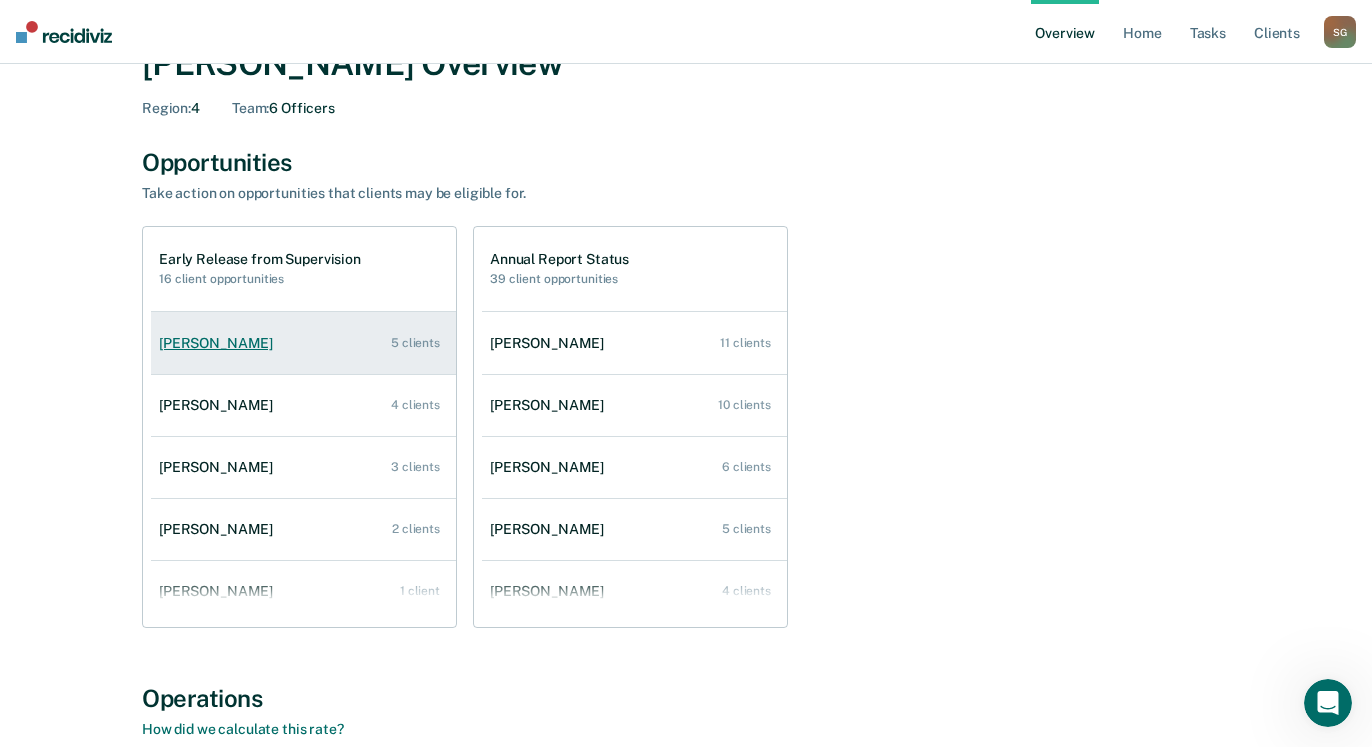 click on "[PERSON_NAME]" at bounding box center [220, 343] 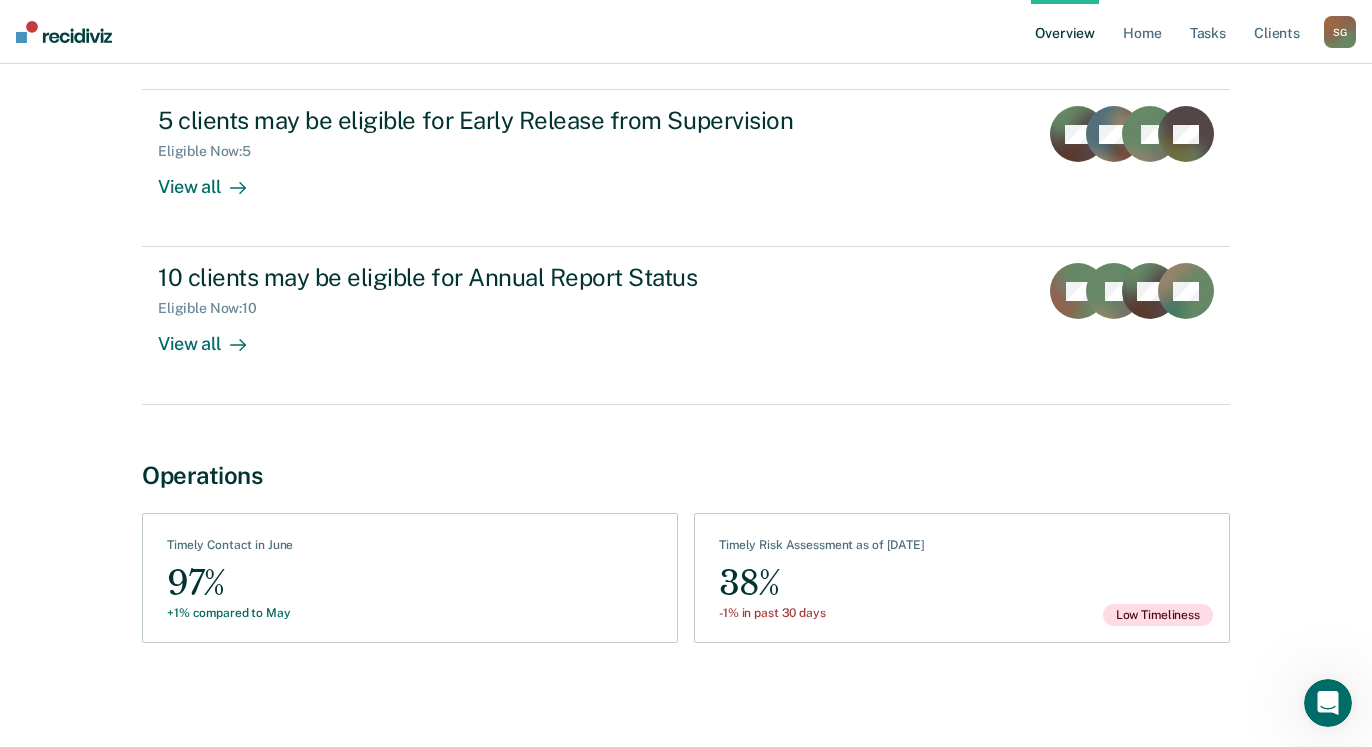 scroll, scrollTop: 0, scrollLeft: 0, axis: both 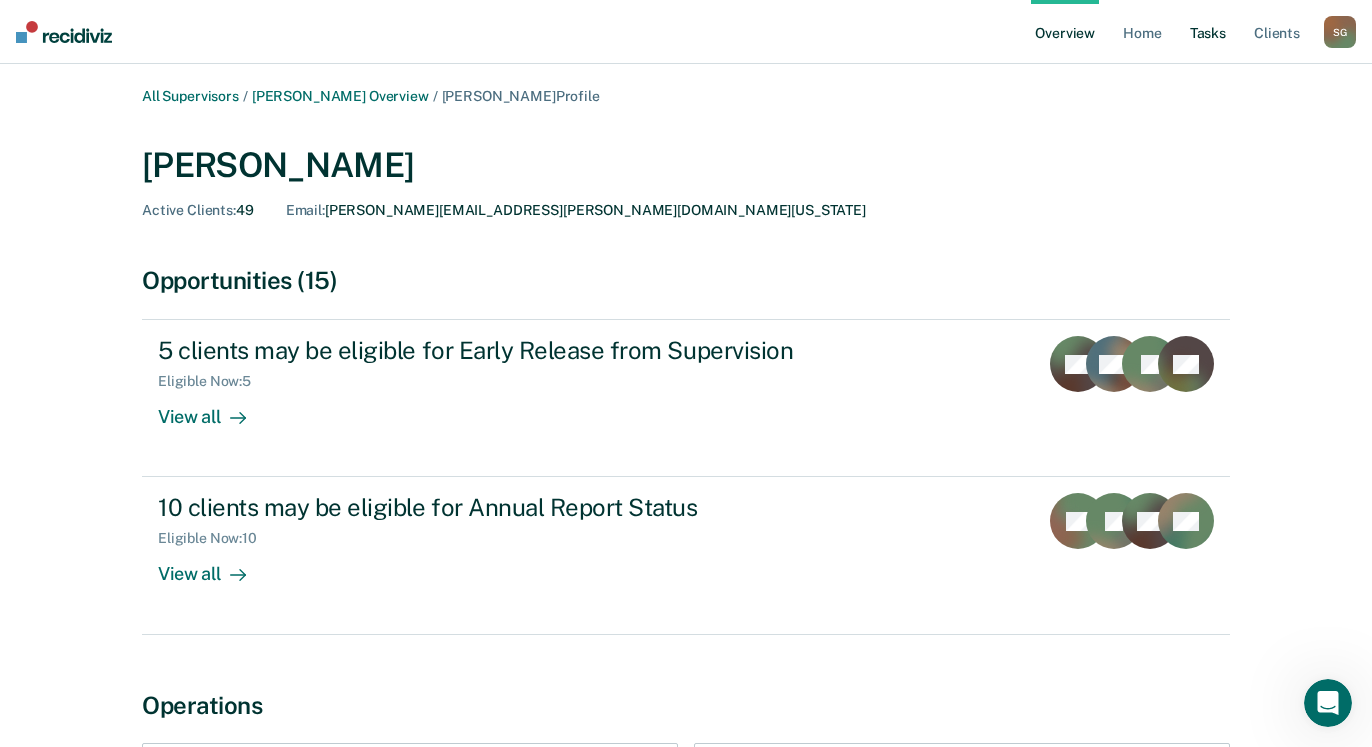 click on "Tasks" at bounding box center [1208, 32] 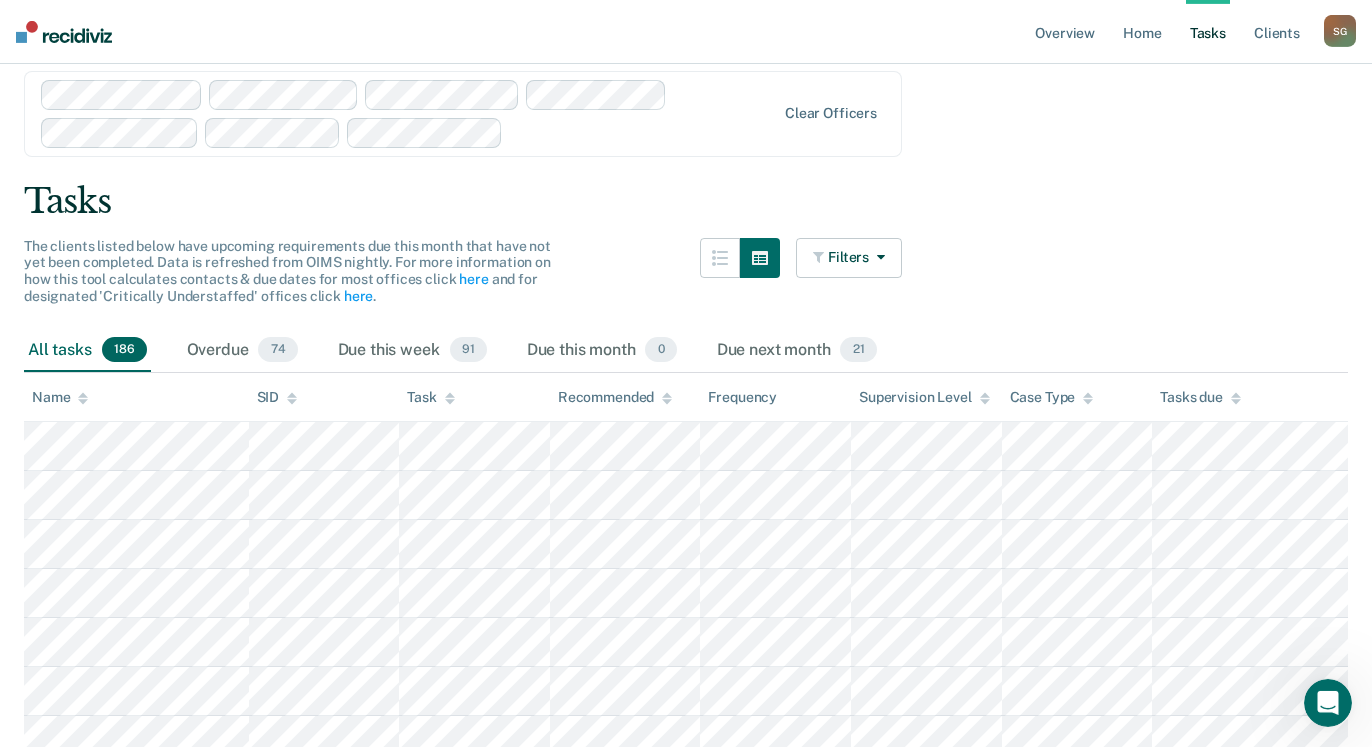 scroll, scrollTop: 0, scrollLeft: 0, axis: both 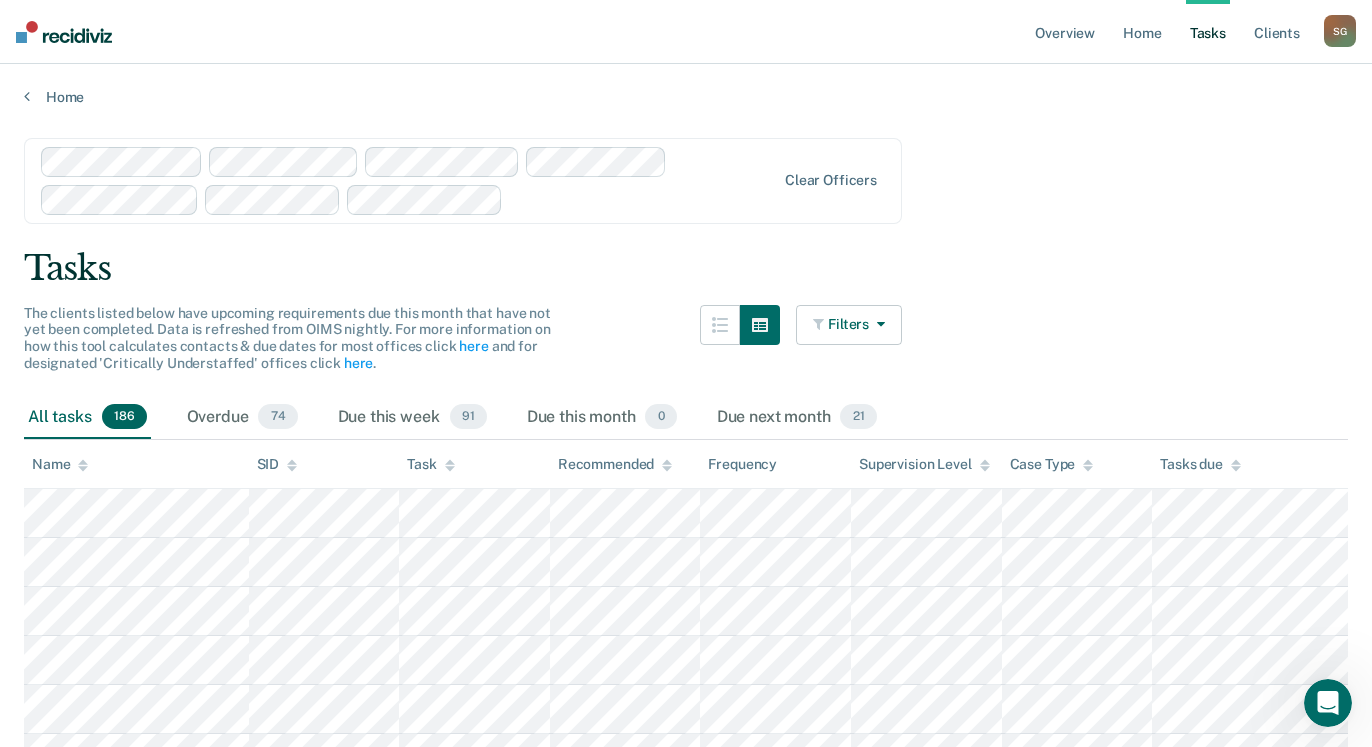 click on "Filters" at bounding box center (849, 325) 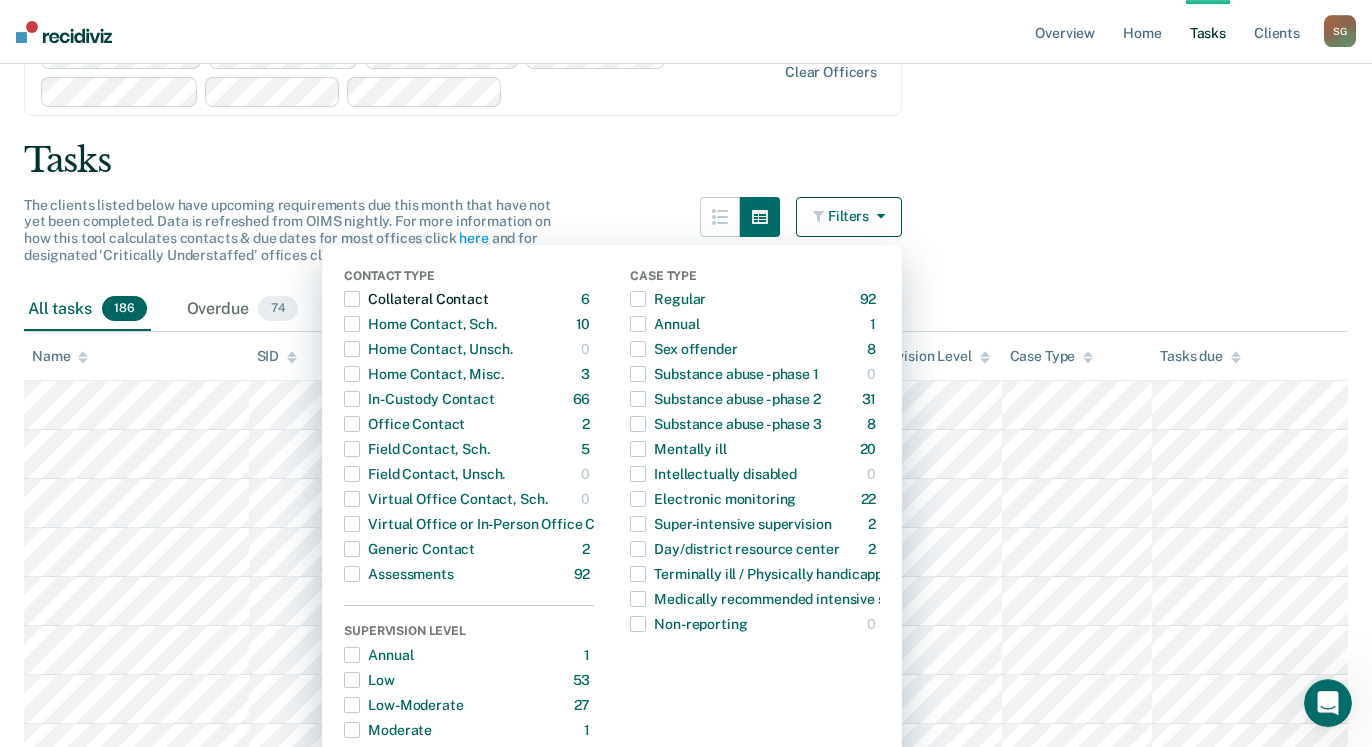 scroll, scrollTop: 102, scrollLeft: 0, axis: vertical 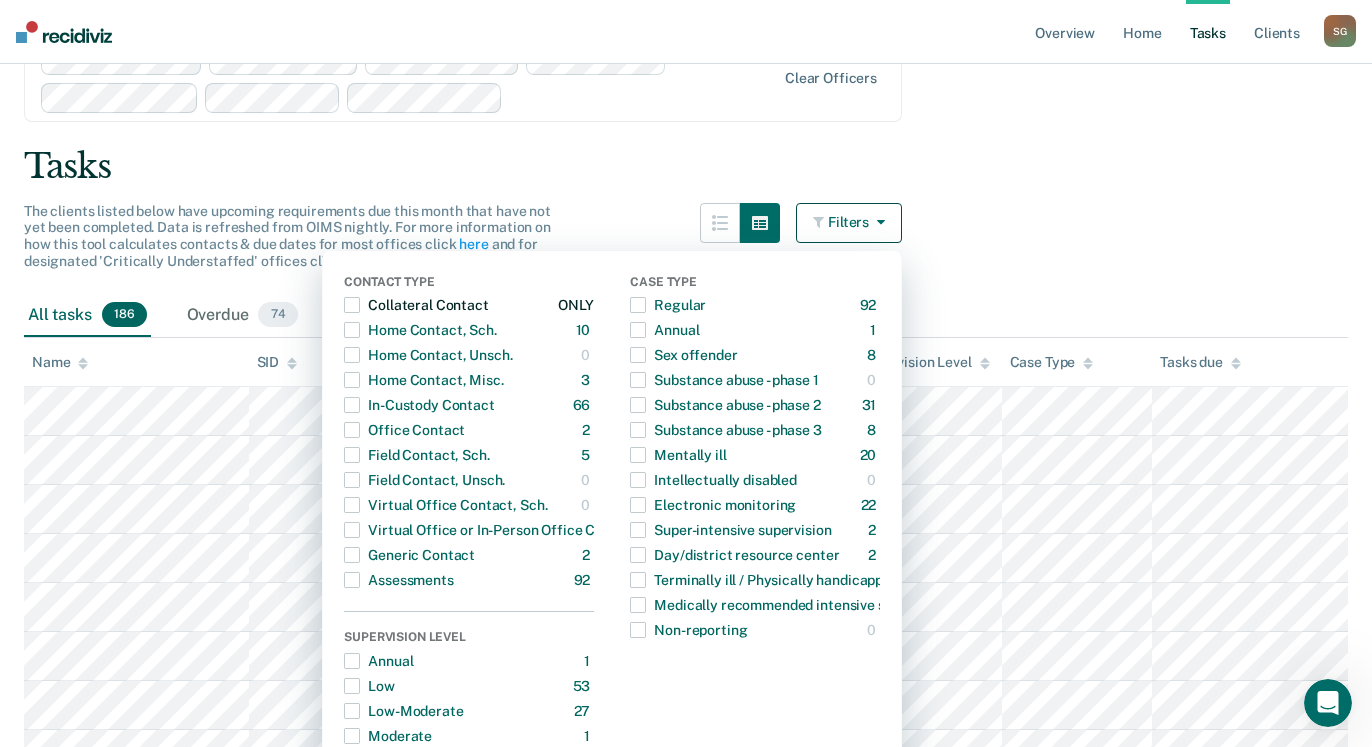 click at bounding box center (352, 305) 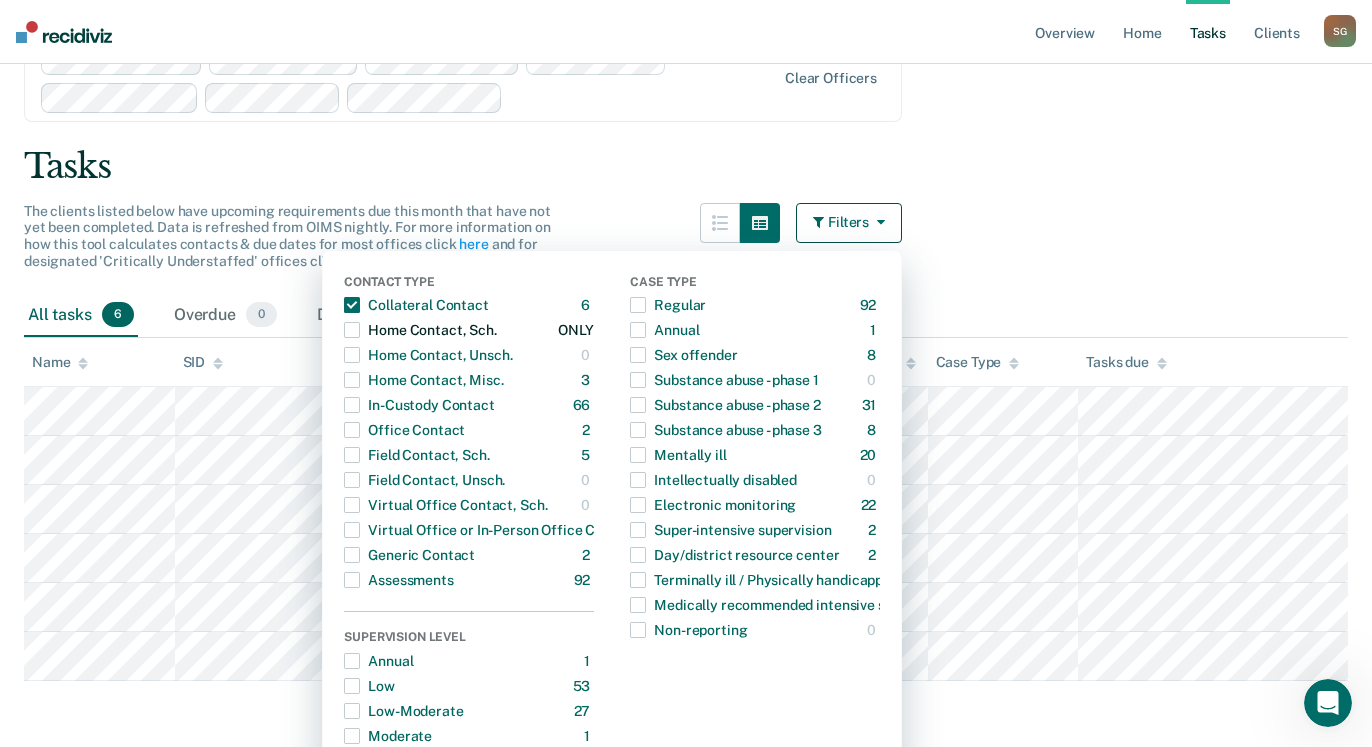 click at bounding box center (352, 330) 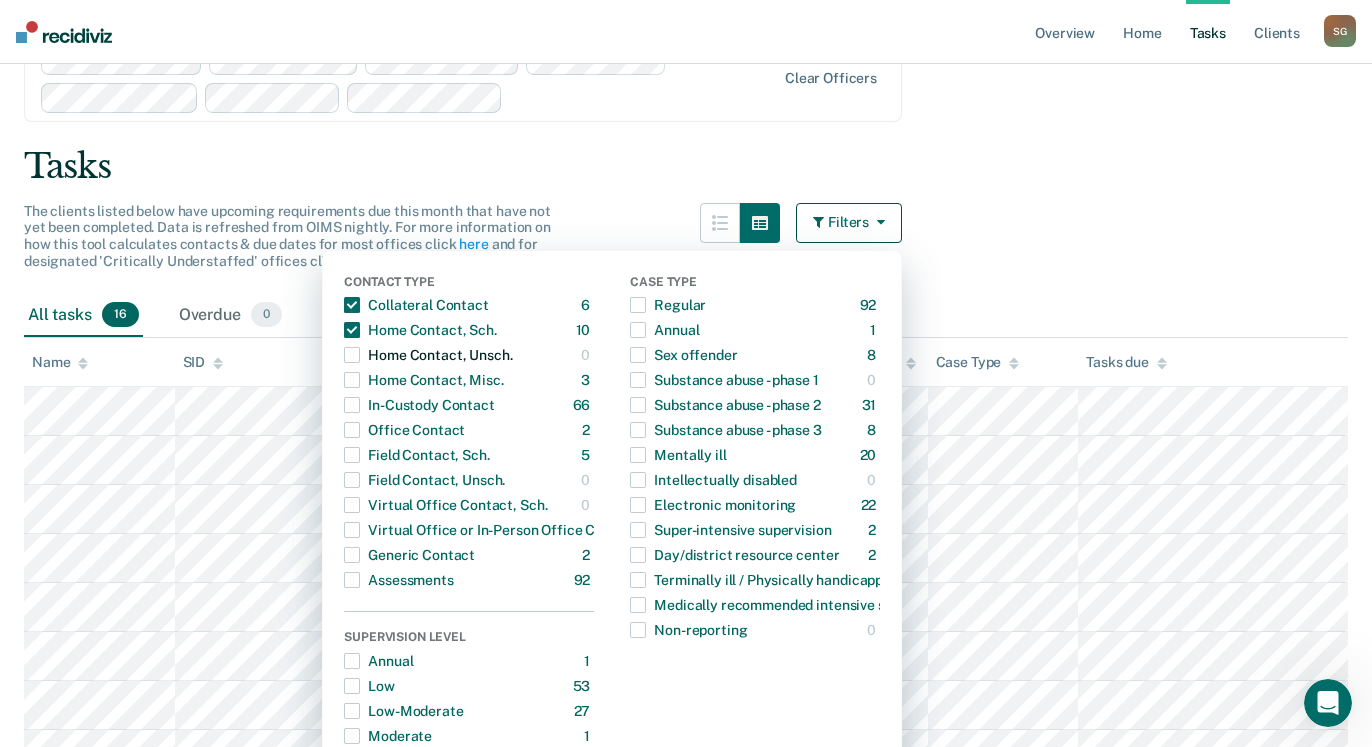click at bounding box center (352, 355) 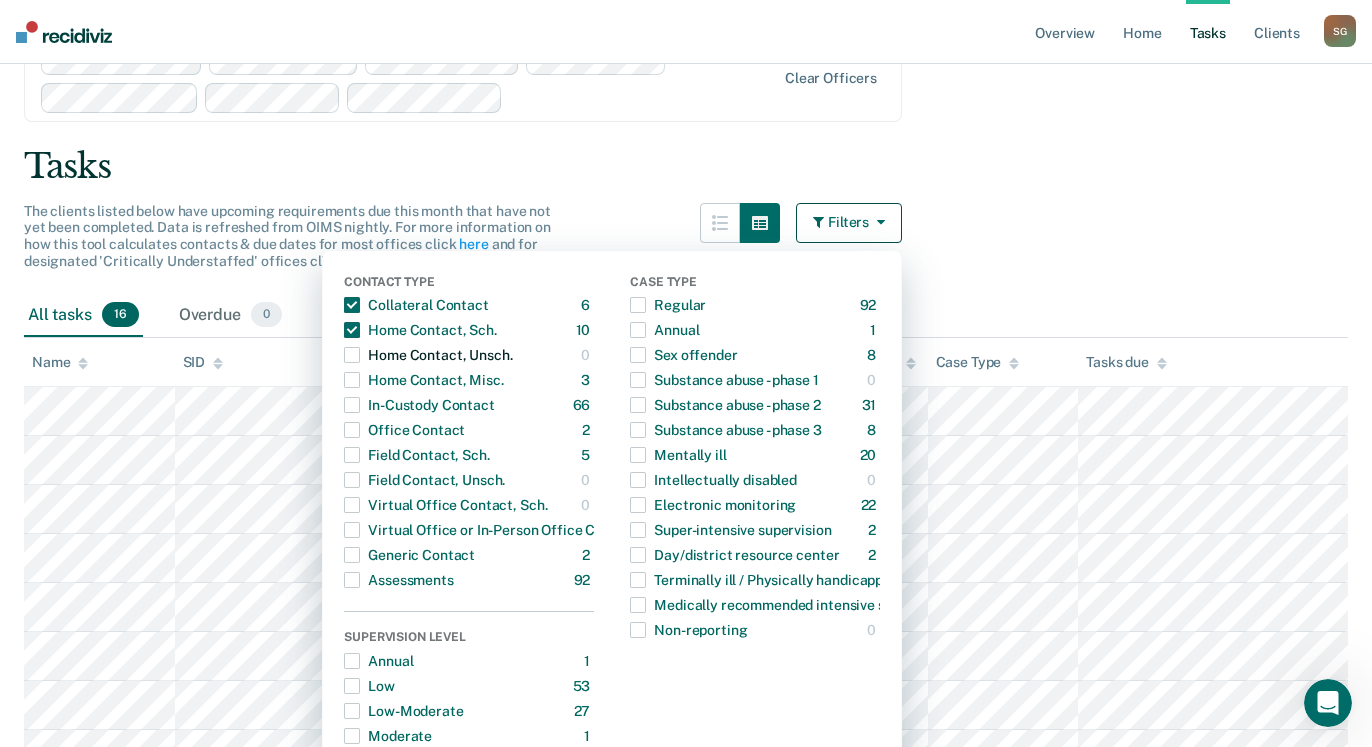 click at bounding box center (352, 355) 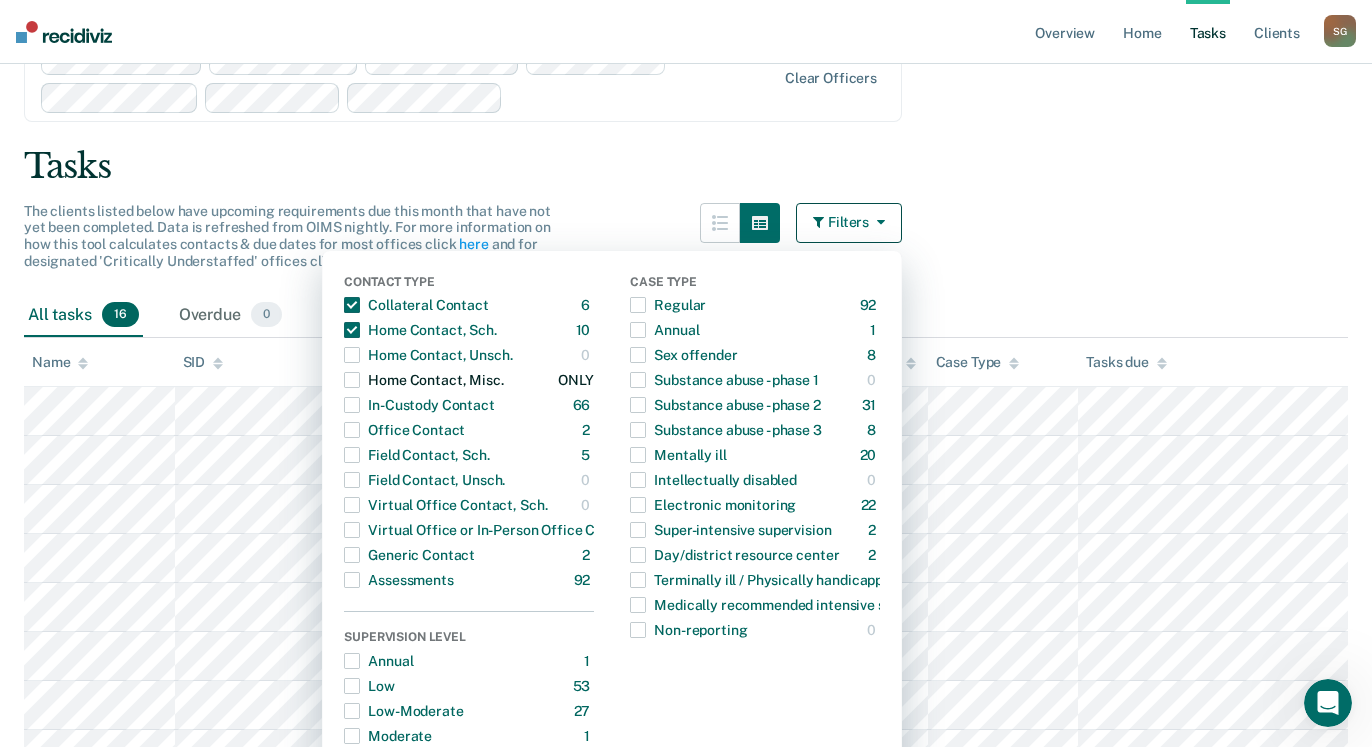 click at bounding box center [352, 380] 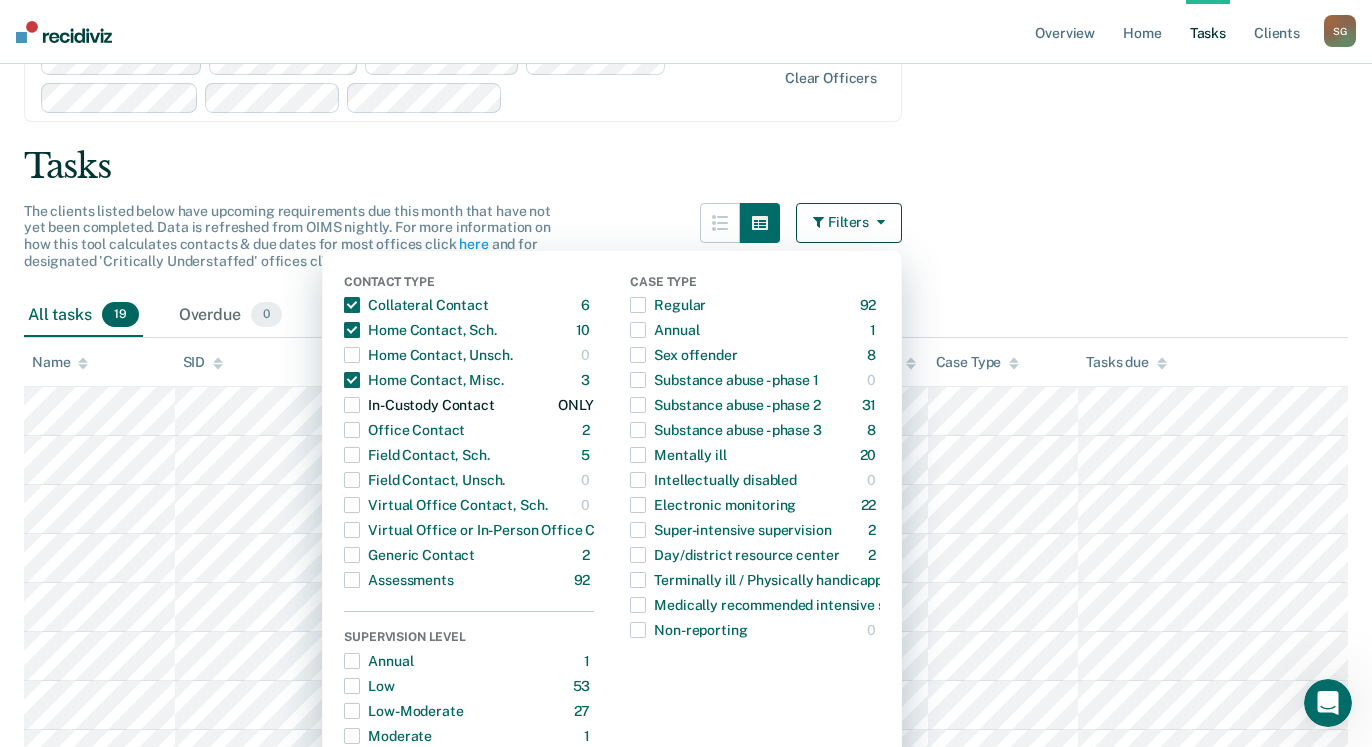 click at bounding box center [352, 405] 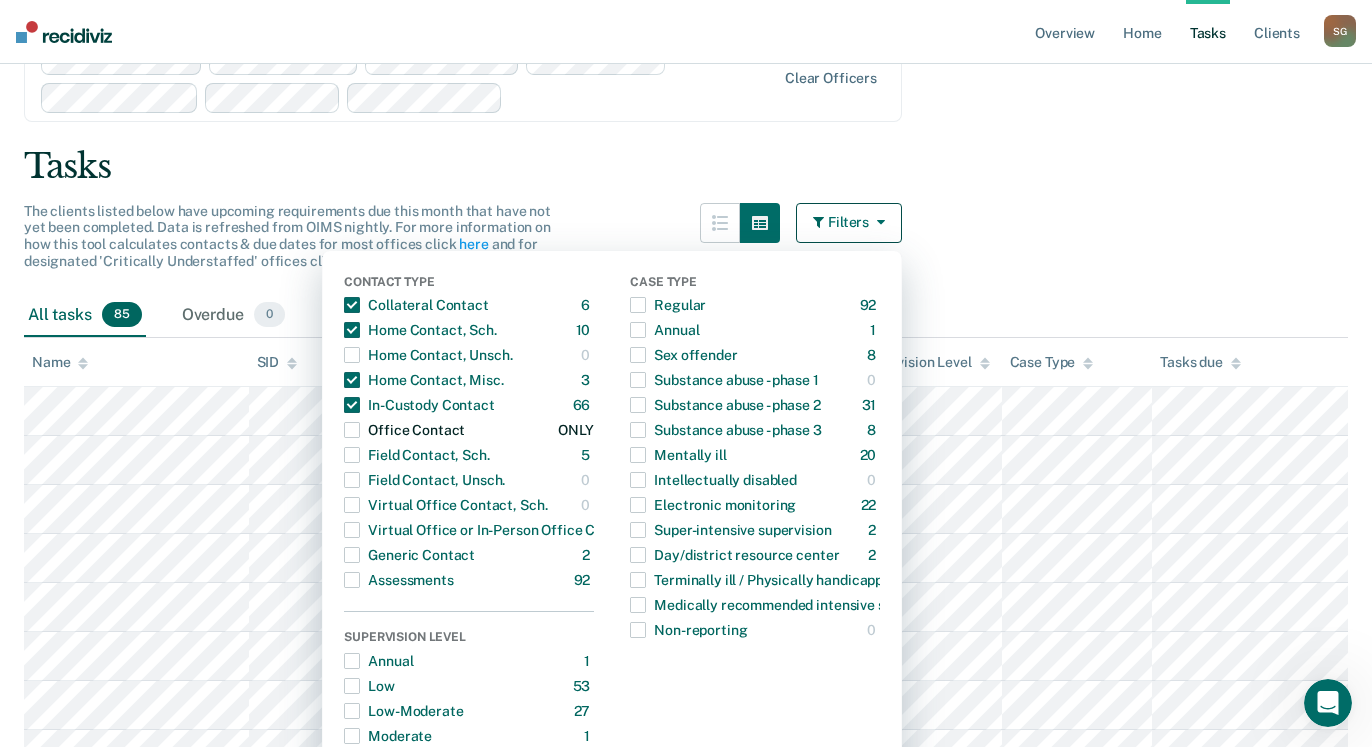 click at bounding box center (352, 430) 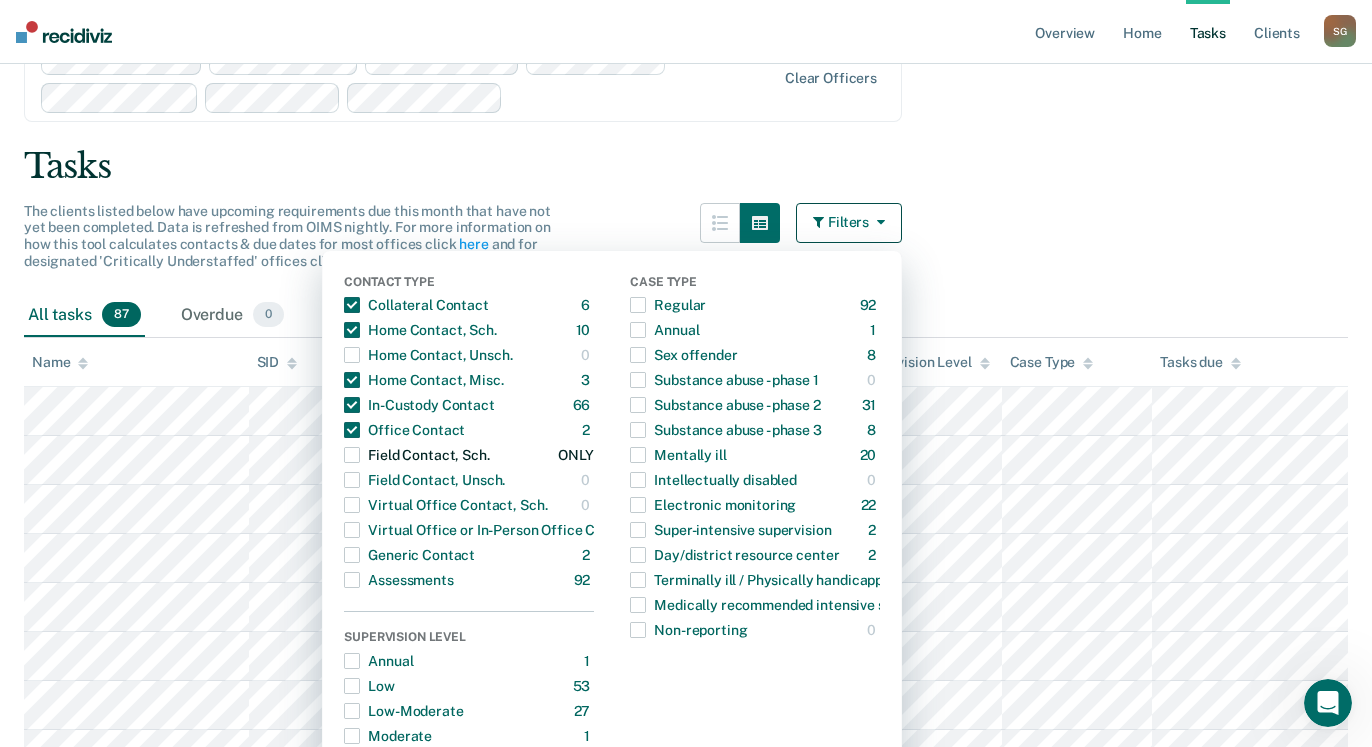 click at bounding box center (352, 455) 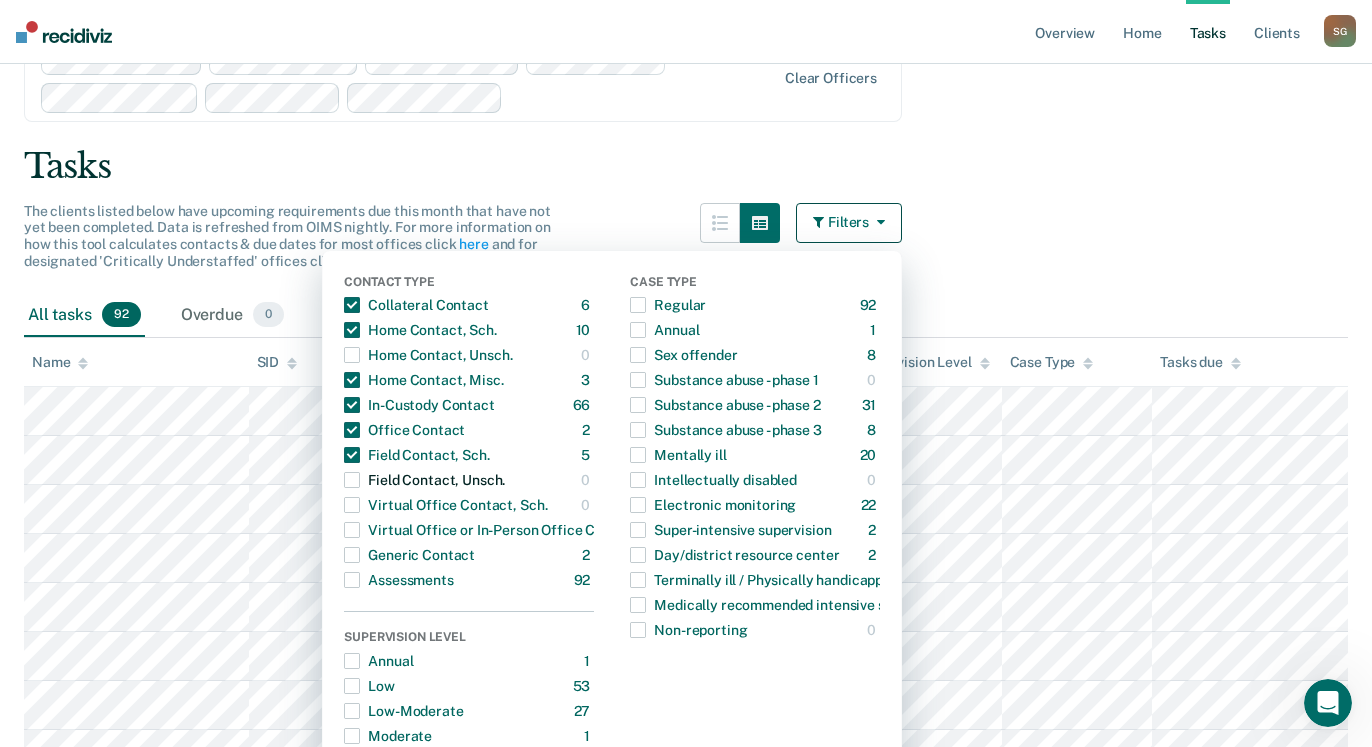 click at bounding box center (352, 480) 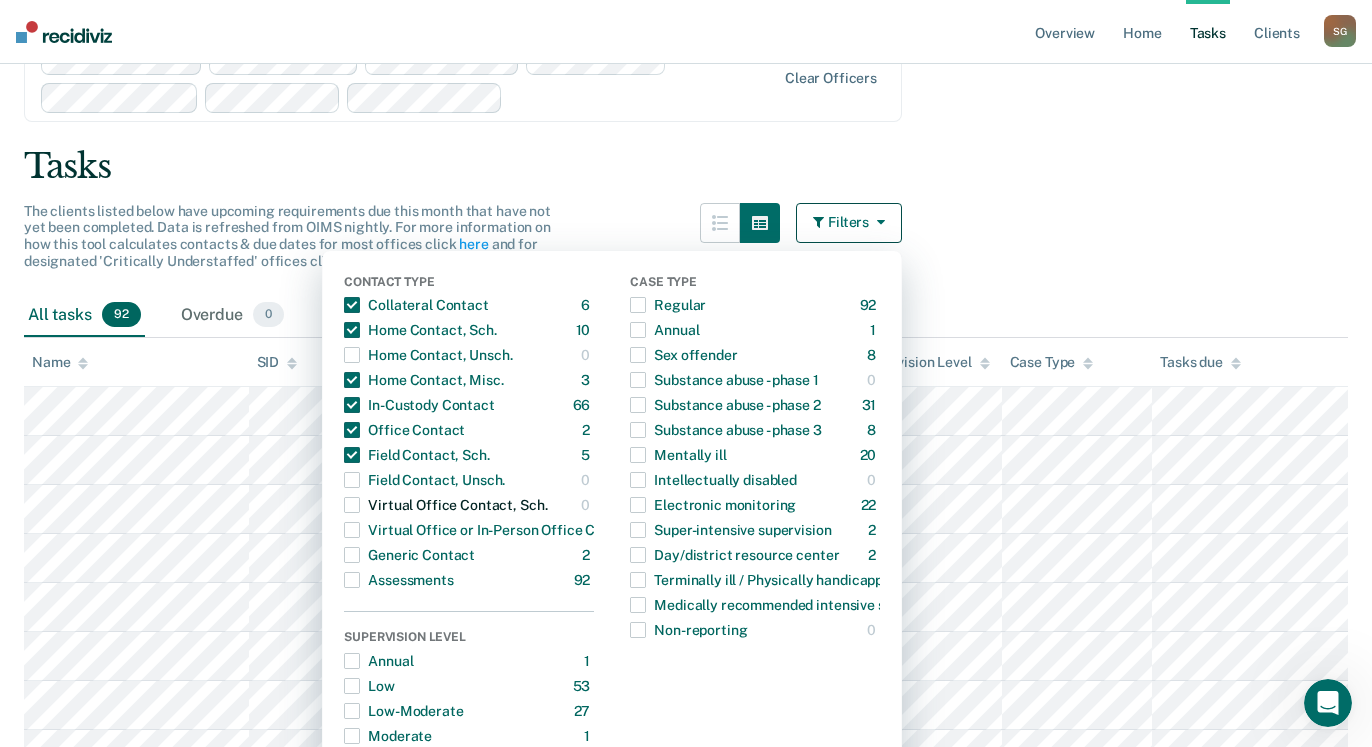 click on "Virtual Office Contact, Sch." at bounding box center (445, 505) 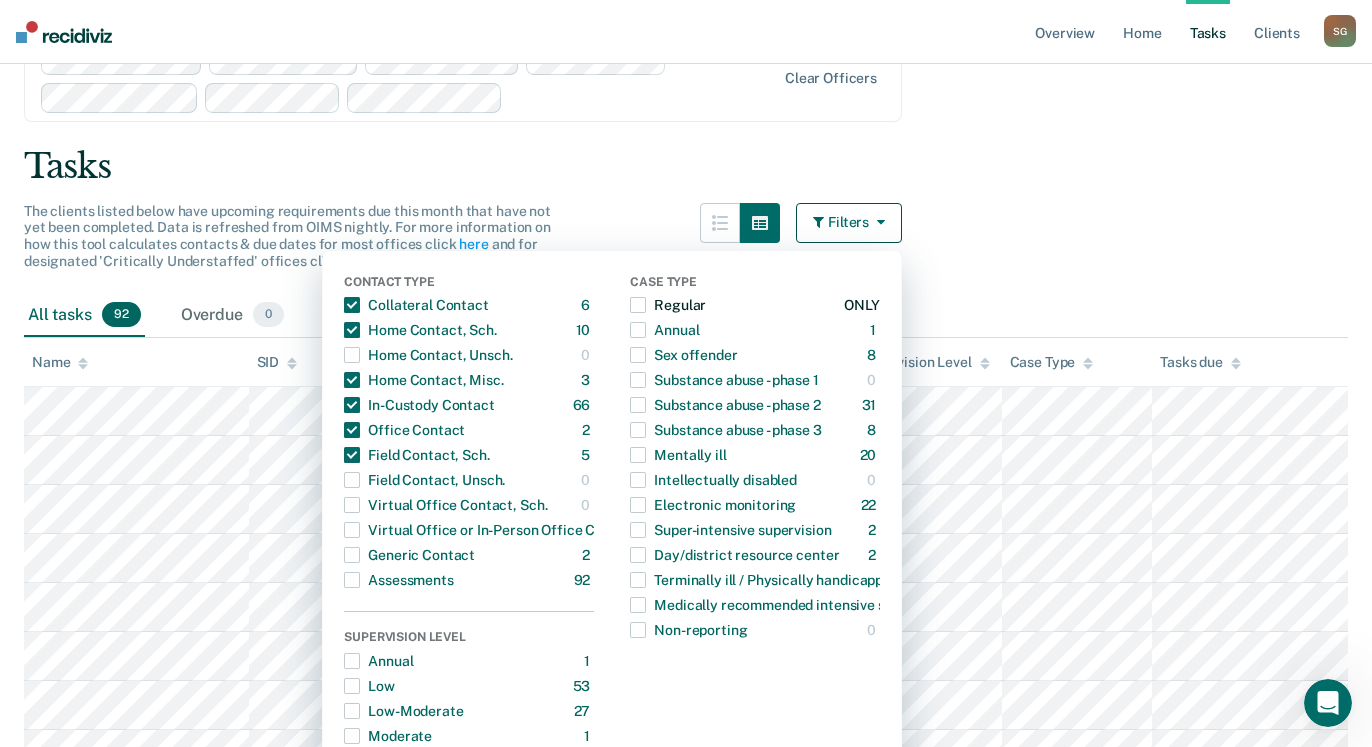 click at bounding box center (638, 305) 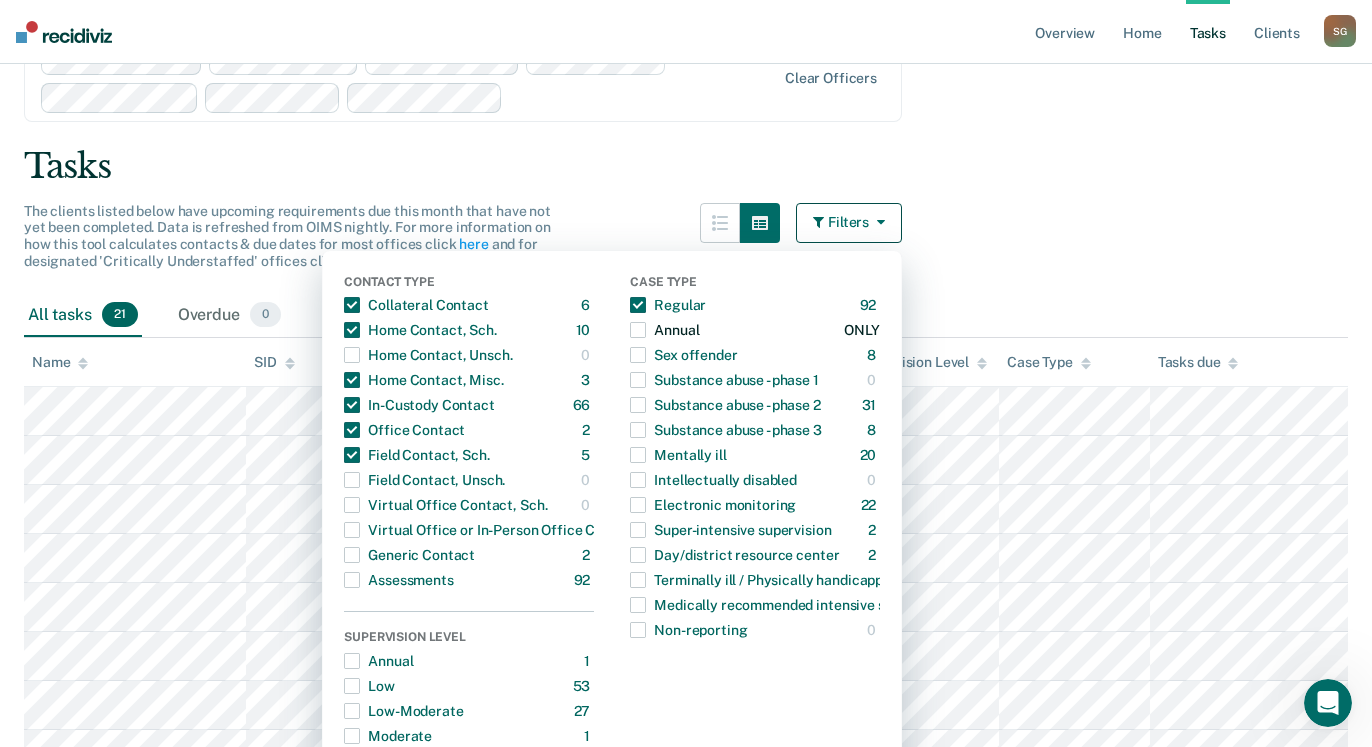 click at bounding box center [638, 330] 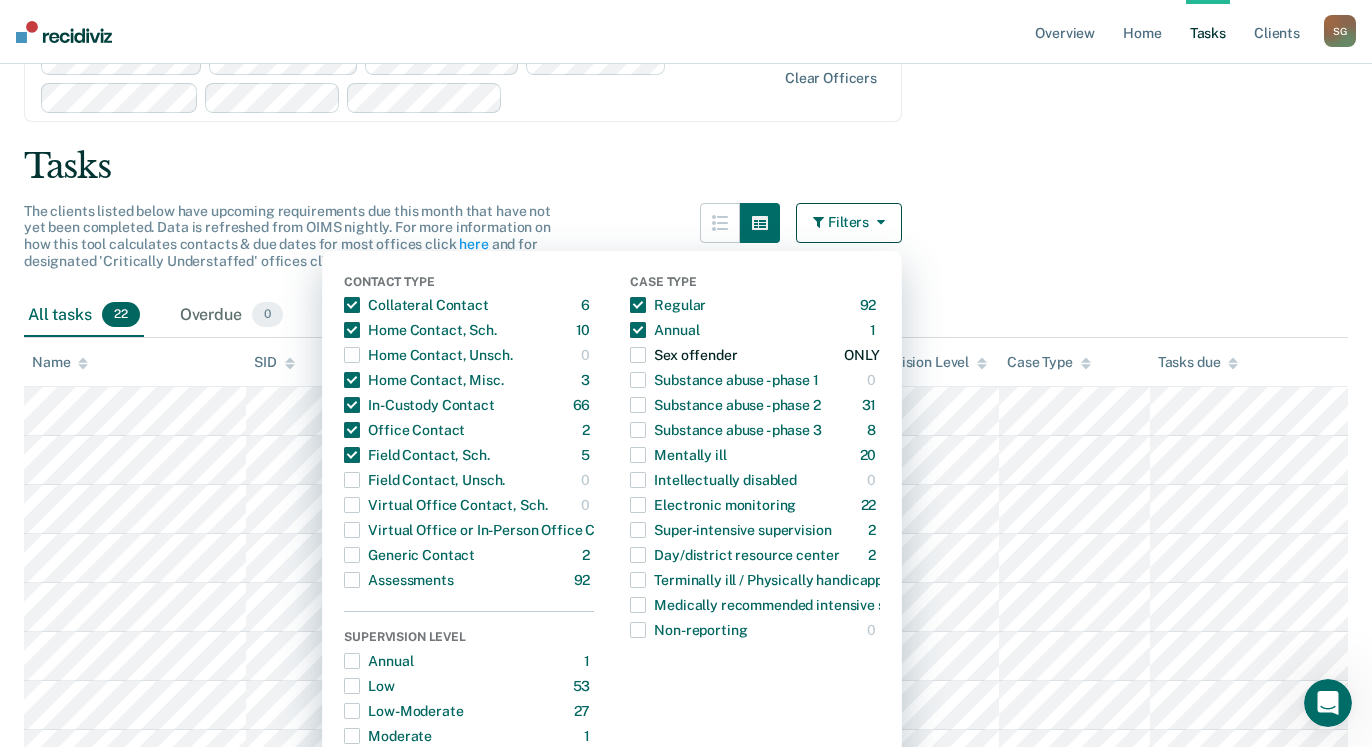 click at bounding box center [638, 355] 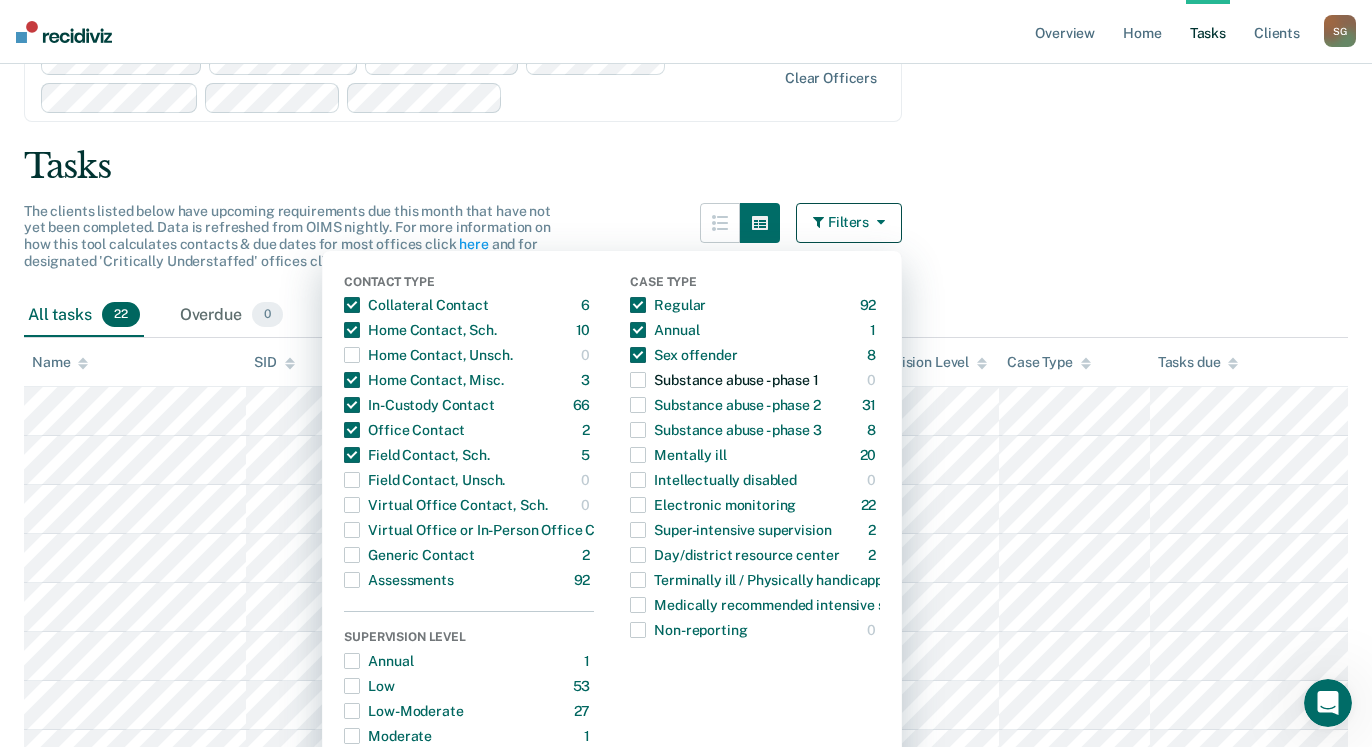 click at bounding box center [638, 380] 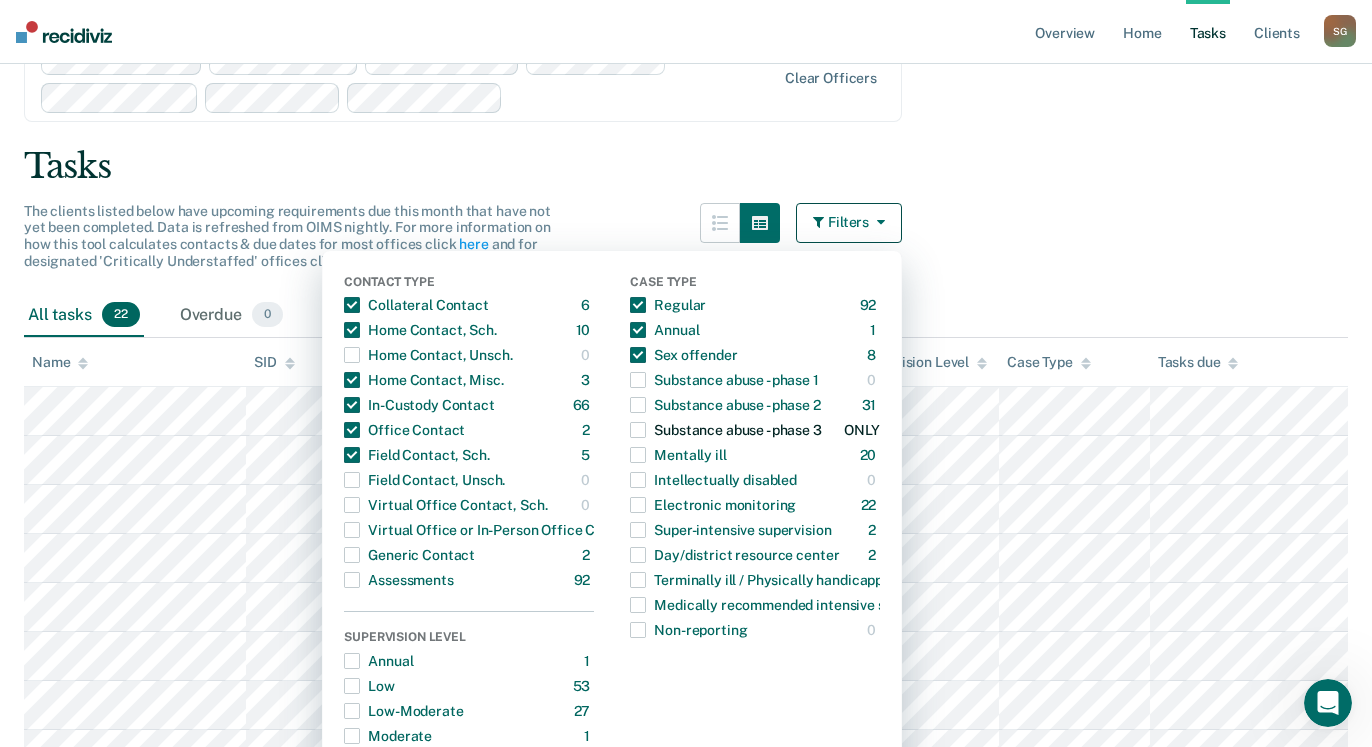 click at bounding box center [638, 430] 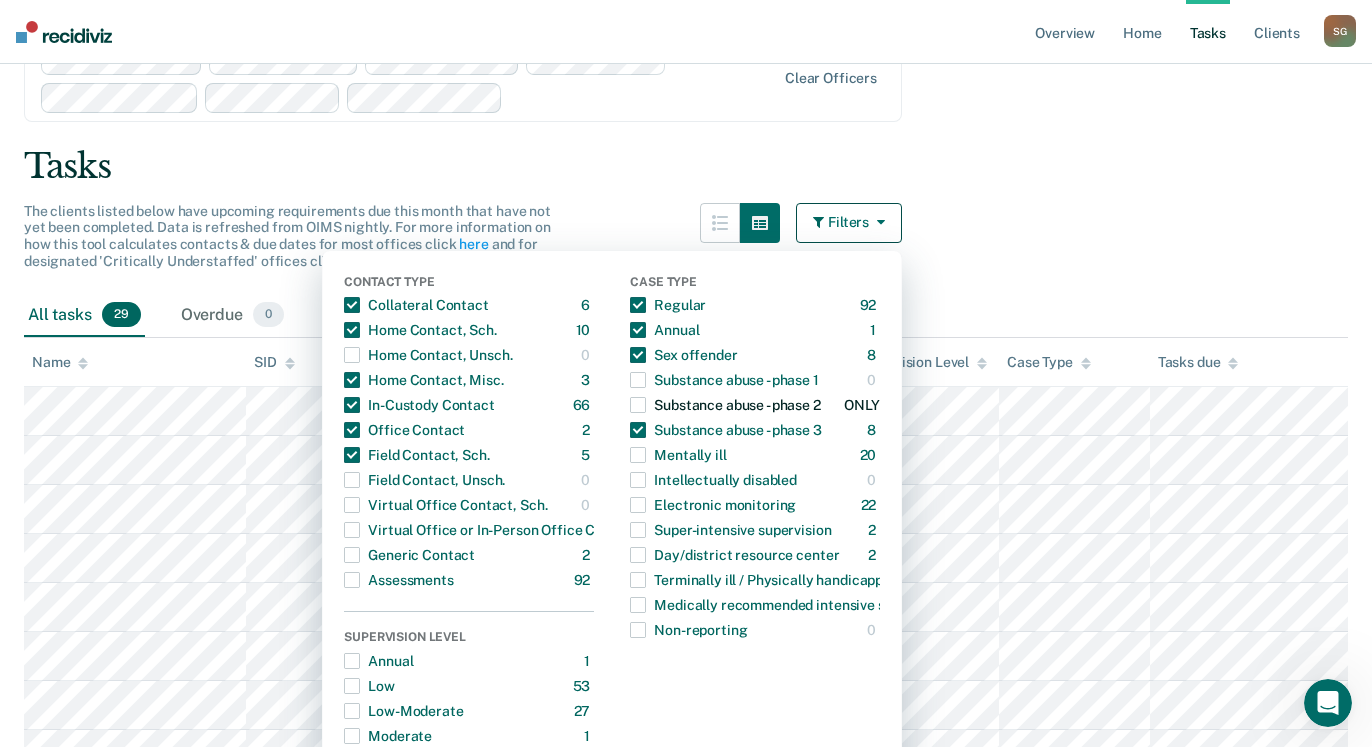 click at bounding box center (638, 405) 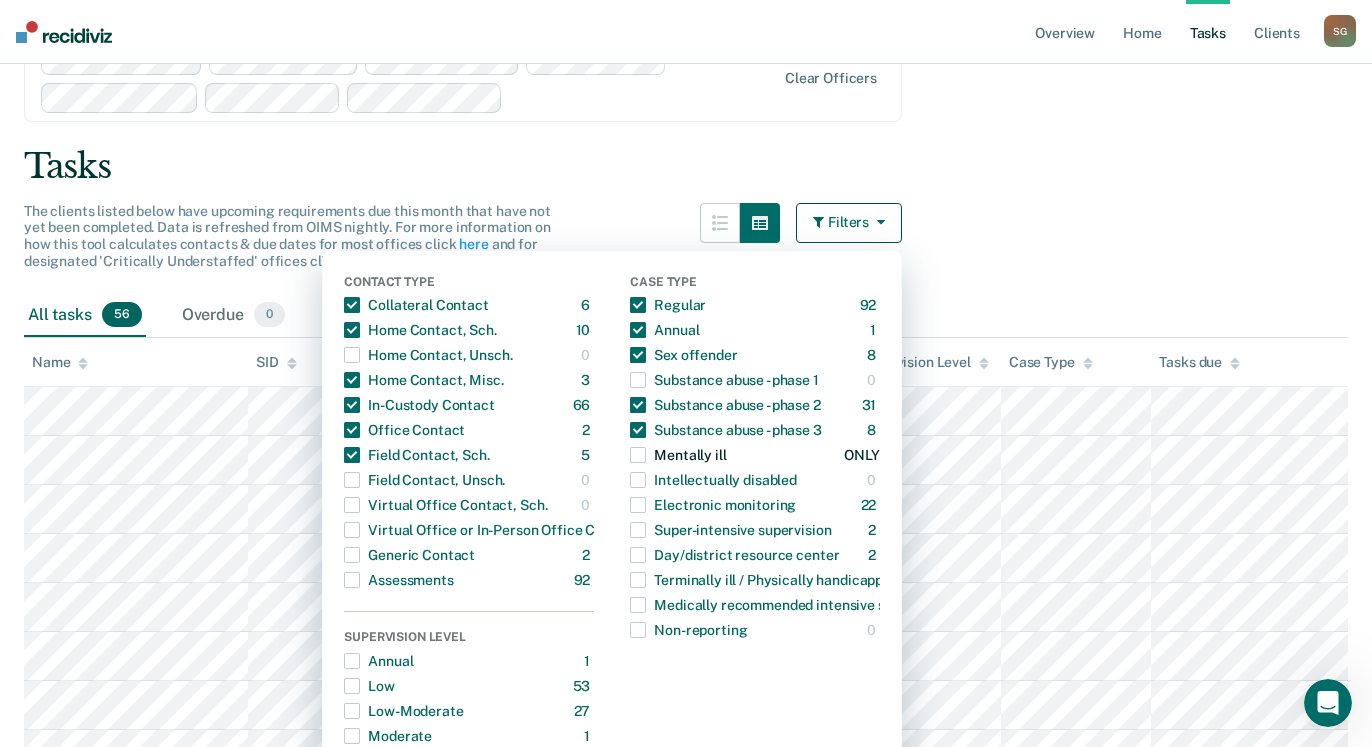 click at bounding box center (638, 455) 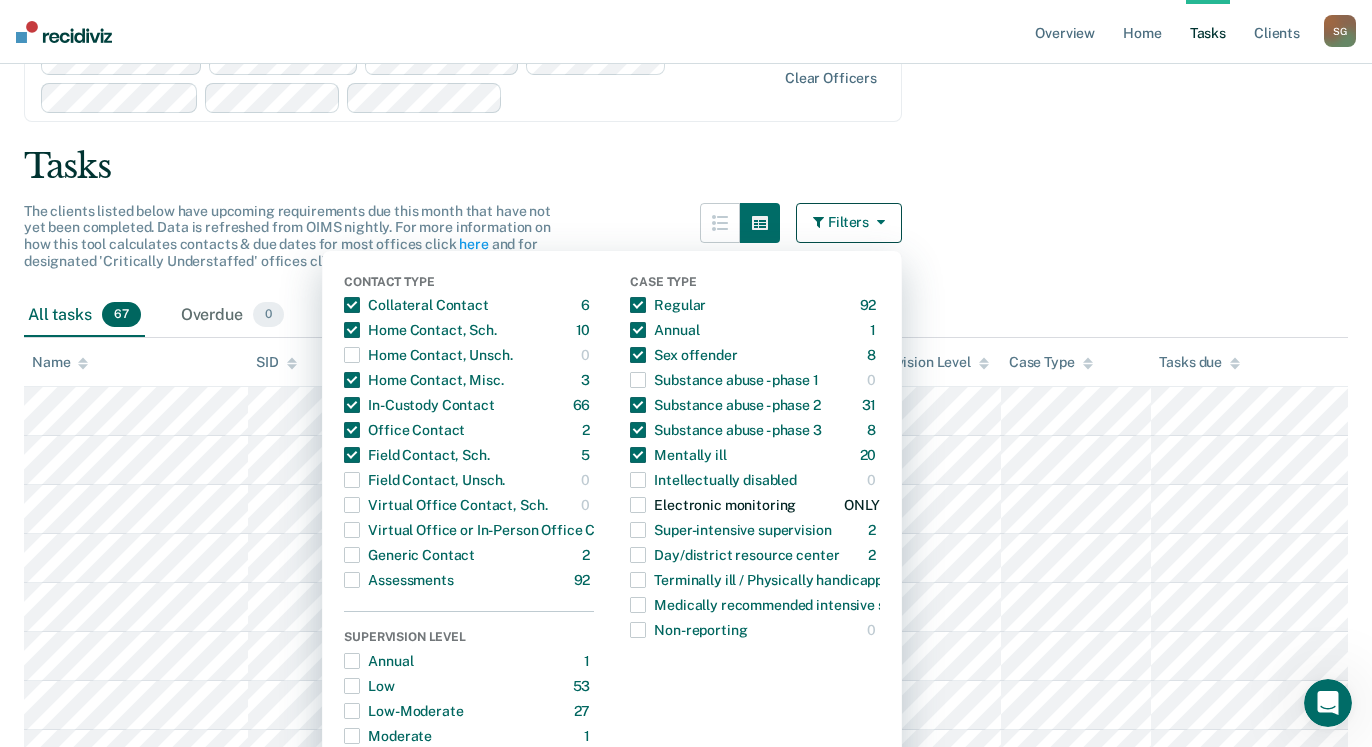 click at bounding box center [638, 505] 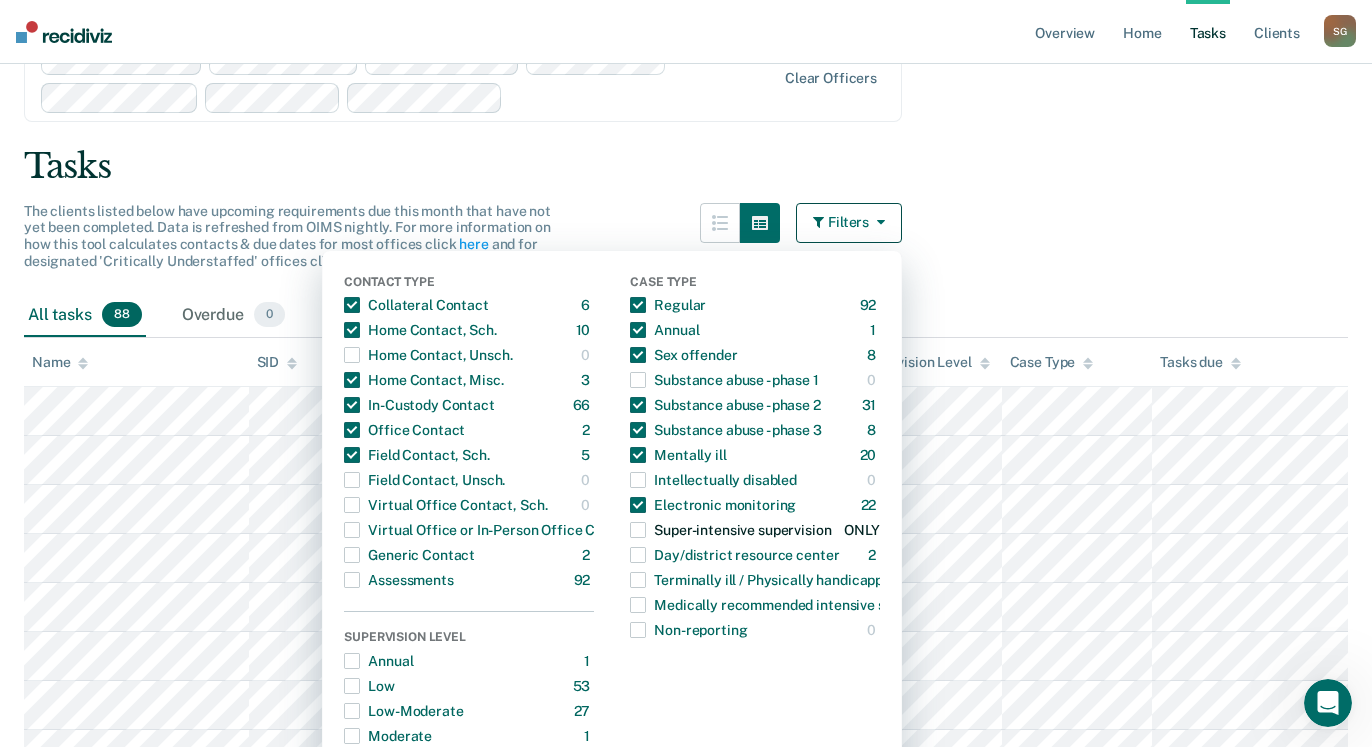 click at bounding box center [638, 530] 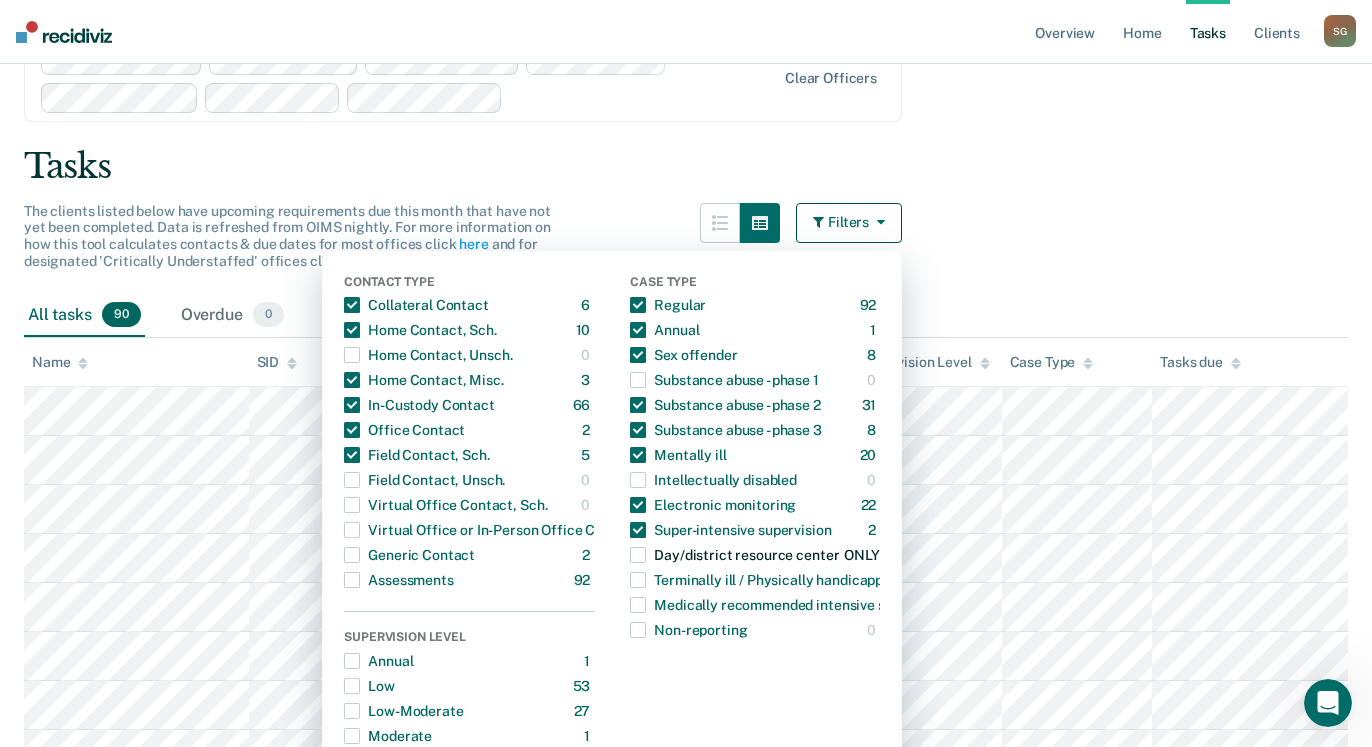 click at bounding box center (638, 555) 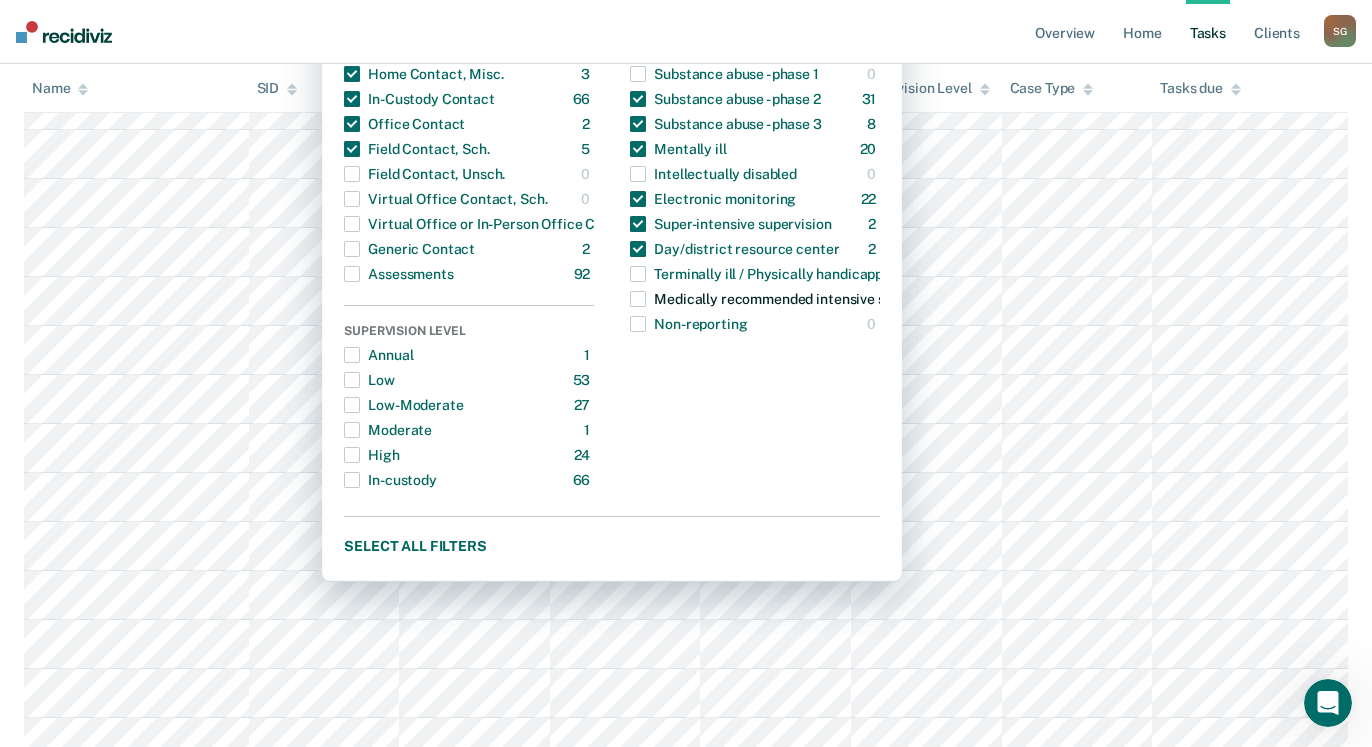 scroll, scrollTop: 204, scrollLeft: 0, axis: vertical 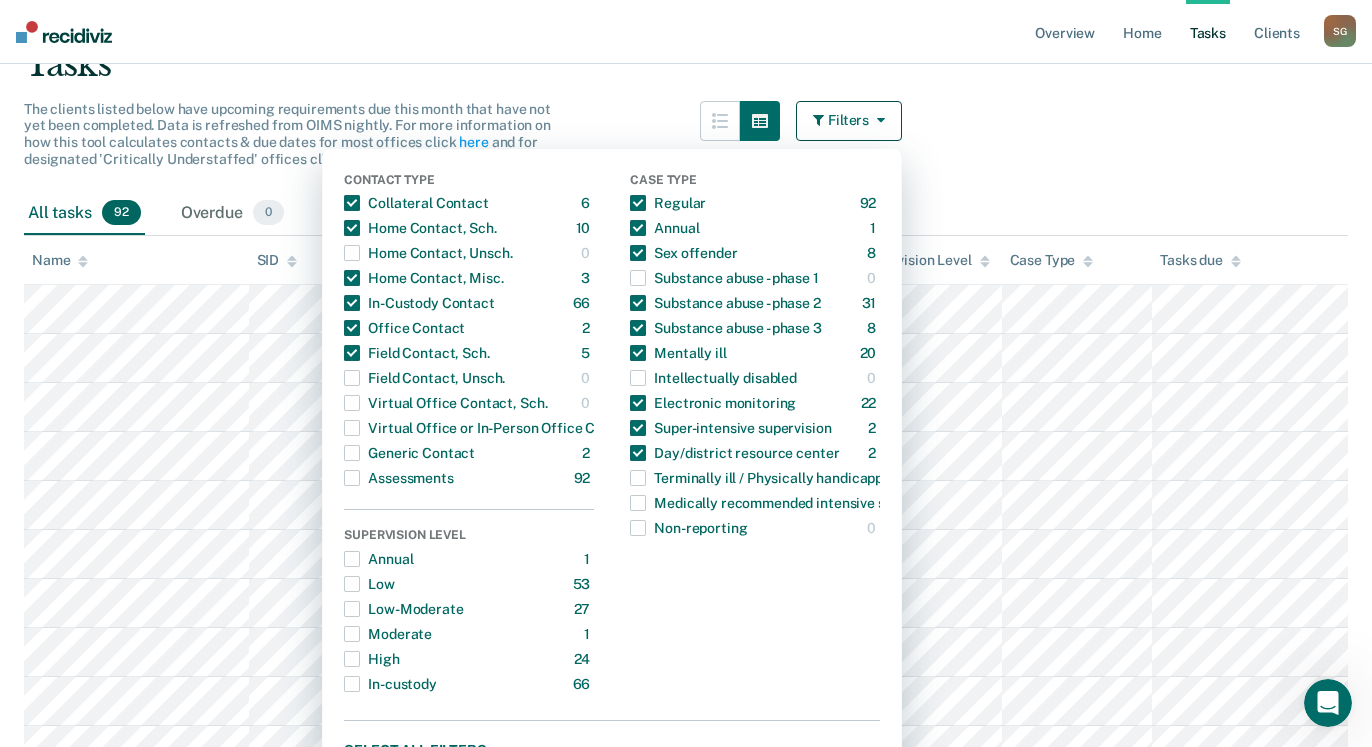 click on "Clear   officers Tasks The clients listed below have upcoming requirements due this month that have not yet been completed. Data is refreshed from OIMS nightly. For more information on how this tool calculates contacts & due dates for most offices click   here   and for designated 'Critically Understaffed' offices click   here .  Filters Contact Type Collateral Contact 6 ONLY Home Contact, Sch. 10 ONLY Home Contact, Unsch. 0 ONLY Home Contact, Misc. 3 ONLY In-Custody Contact 66 ONLY Office Contact 2 ONLY Field Contact, Sch. 5 ONLY Field Contact, Unsch. 0 ONLY Virtual Office Contact, Sch. 0 ONLY Virtual Office or In-Person Office Contact 0 ONLY Generic Contact 2 ONLY Assessments 92 ONLY Supervision Level Annual 1 ONLY Low 53 ONLY Low-Moderate 27 ONLY Moderate 1 ONLY High 24 ONLY In-custody 66 ONLY Case Type Regular 92 ONLY Annual 1 ONLY Sex offender 8 ONLY Substance abuse - phase 1 0 ONLY Substance abuse - phase 2 31 ONLY Substance abuse - phase 3 8 ONLY Mentally ill 20 ONLY Intellectually disabled 0 ONLY 22 2" at bounding box center (686, 2384) 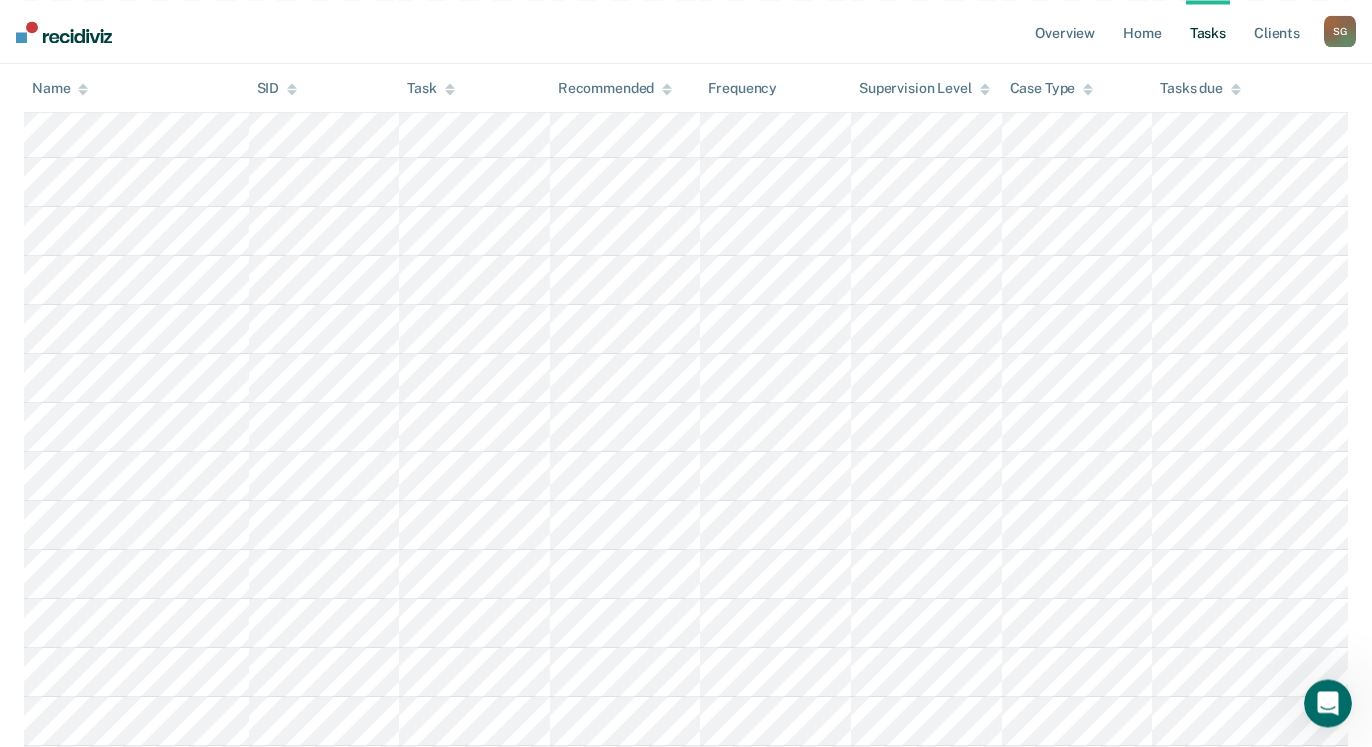 scroll, scrollTop: 1632, scrollLeft: 0, axis: vertical 